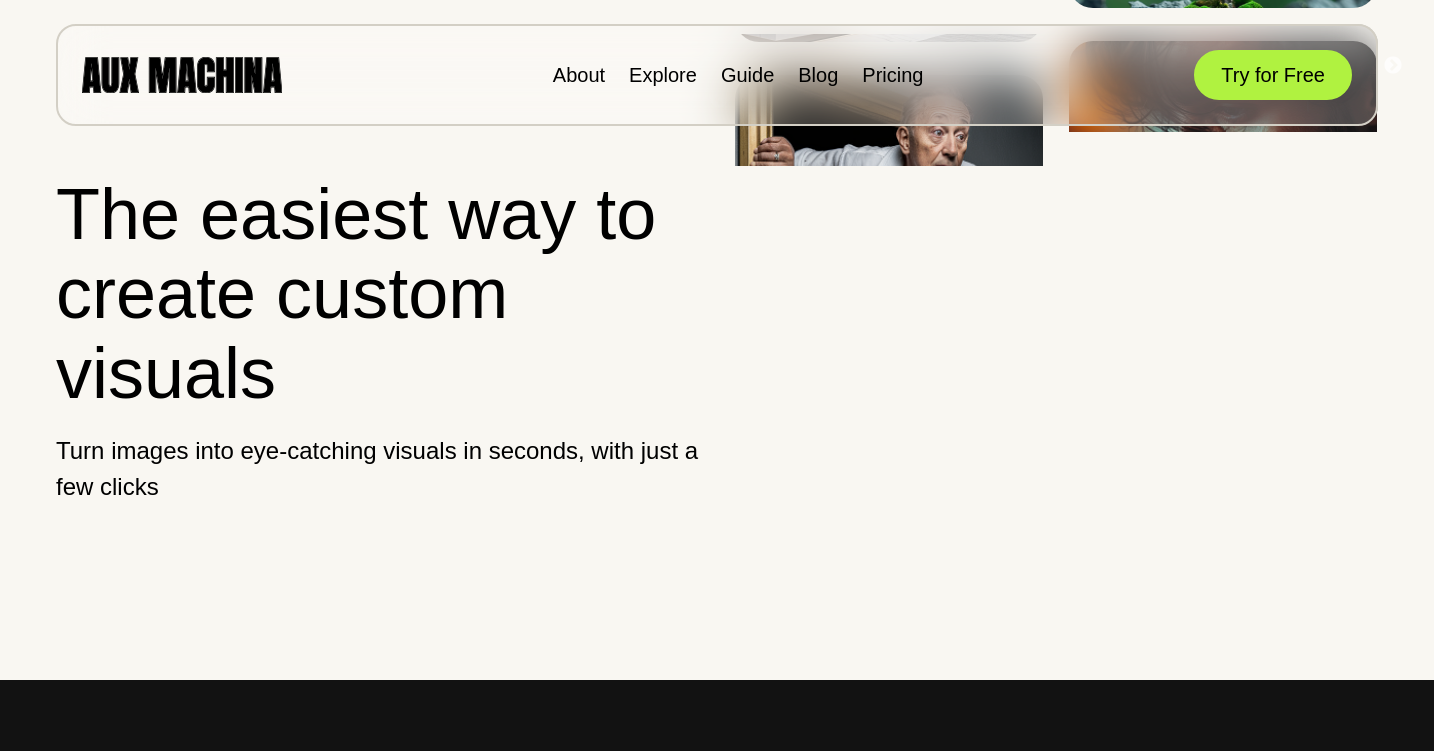 click on "Try for Free" at bounding box center (1273, 75) 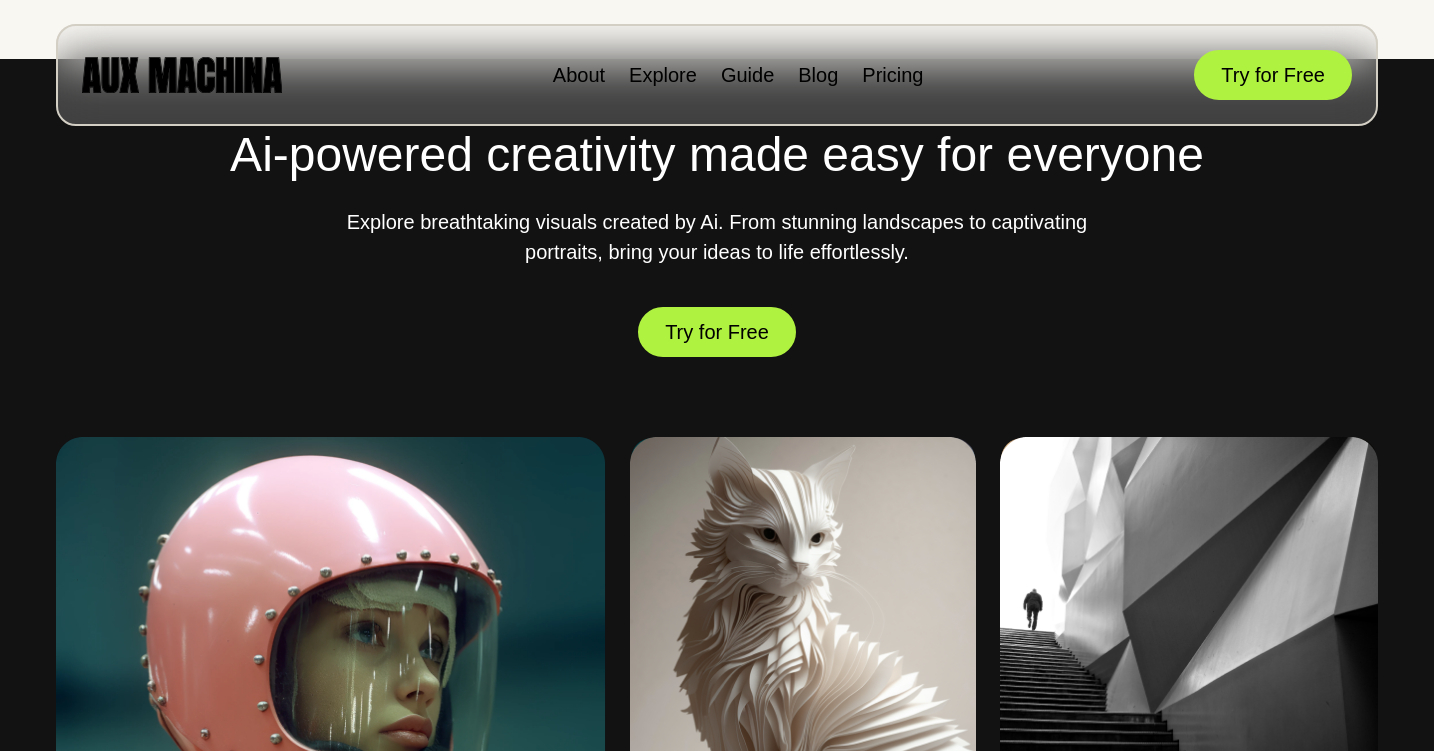 scroll, scrollTop: 917, scrollLeft: 0, axis: vertical 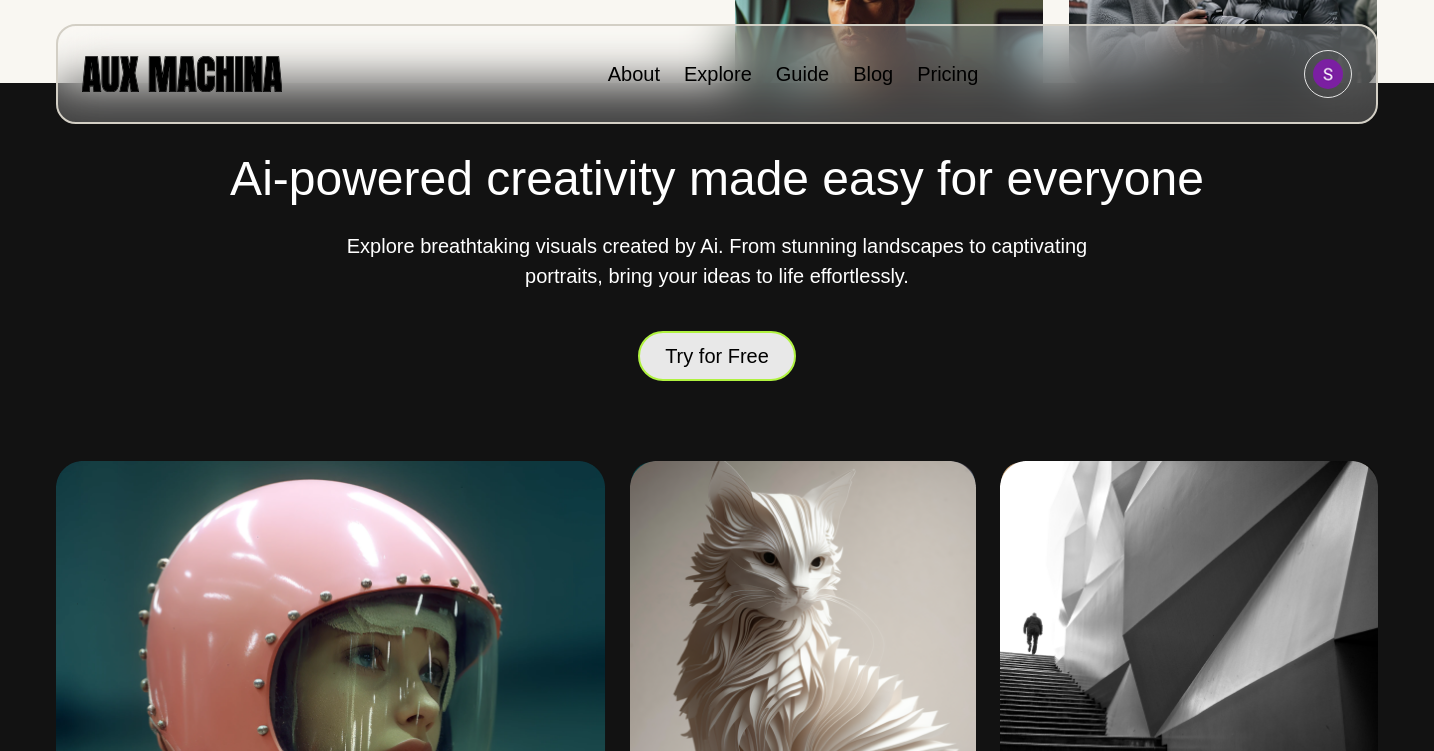 click on "Try for Free" at bounding box center (717, 356) 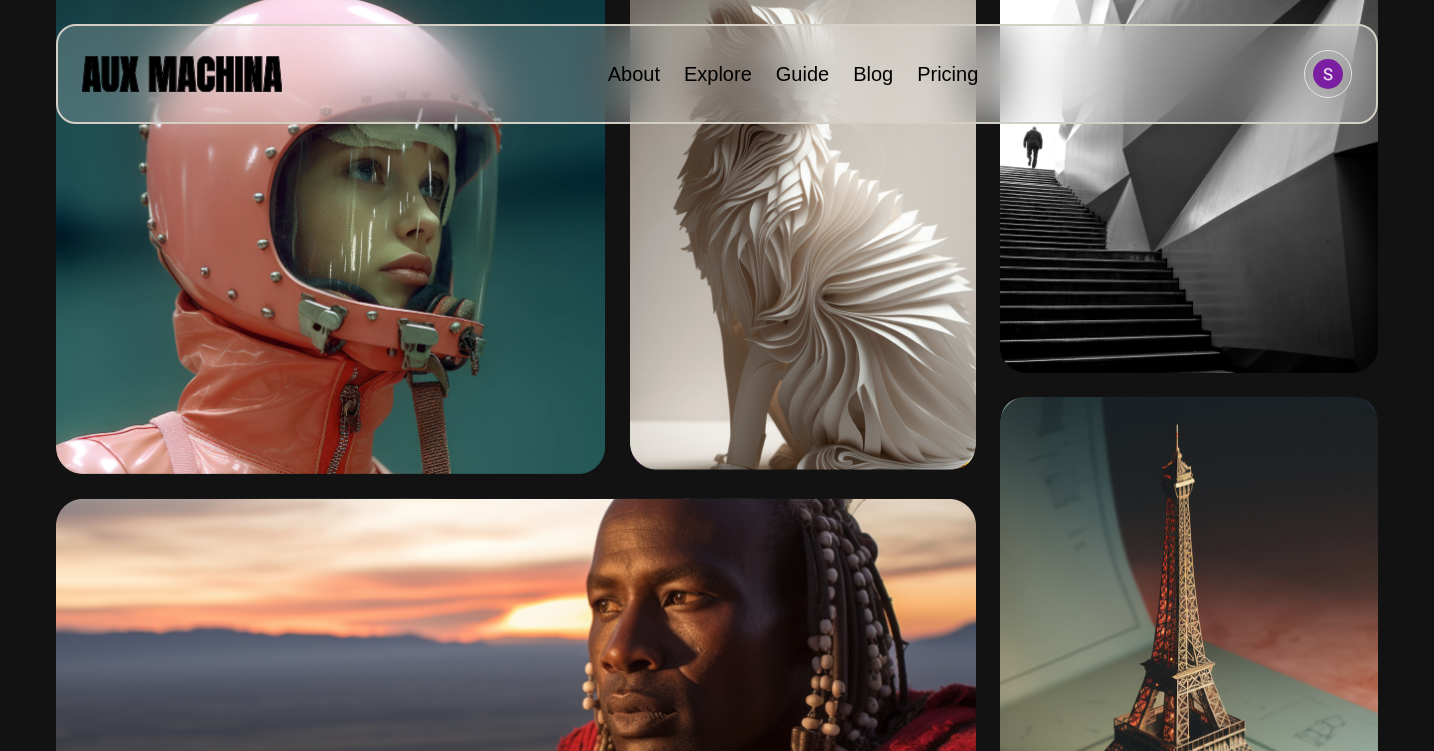 scroll, scrollTop: 0, scrollLeft: 0, axis: both 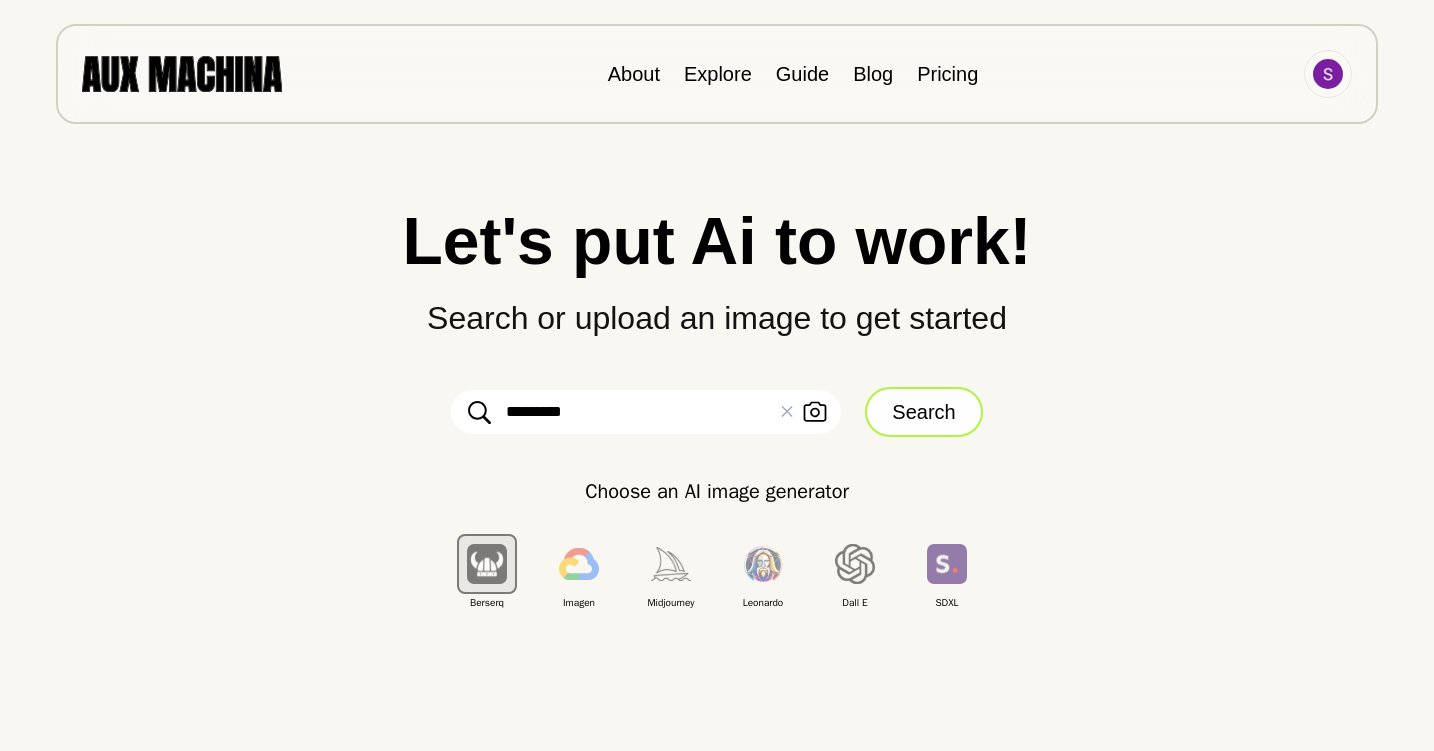 type on "********" 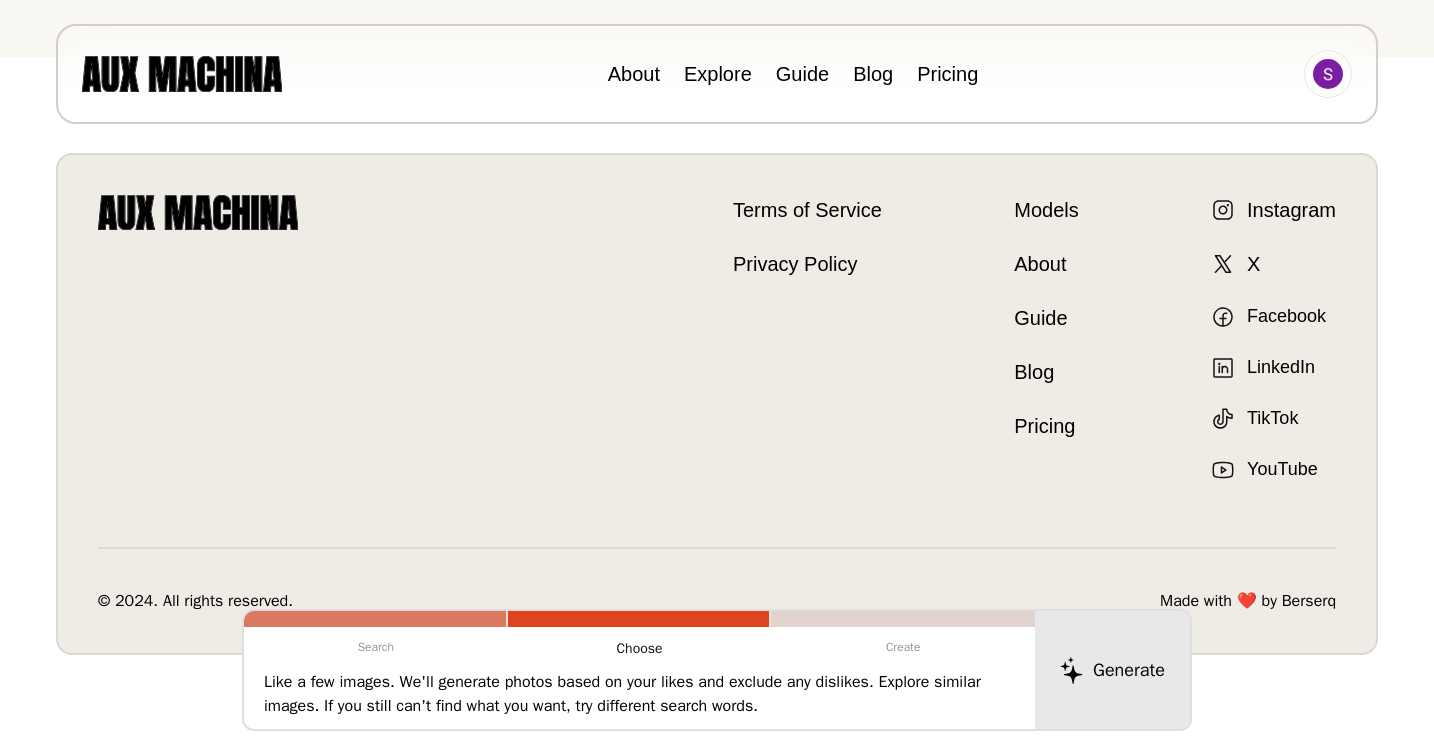 scroll, scrollTop: 0, scrollLeft: 0, axis: both 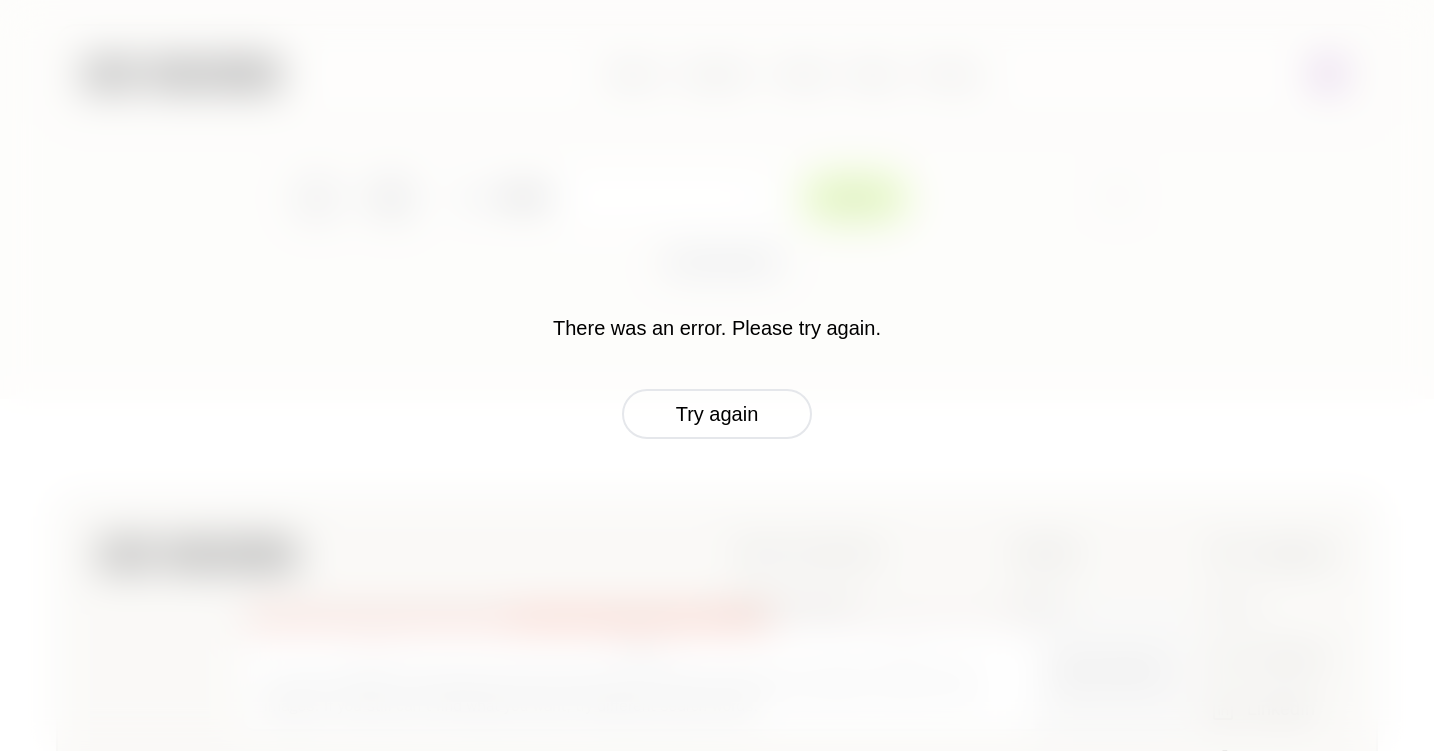 click on "There was an error. Please try again. Try again" at bounding box center [717, 376] 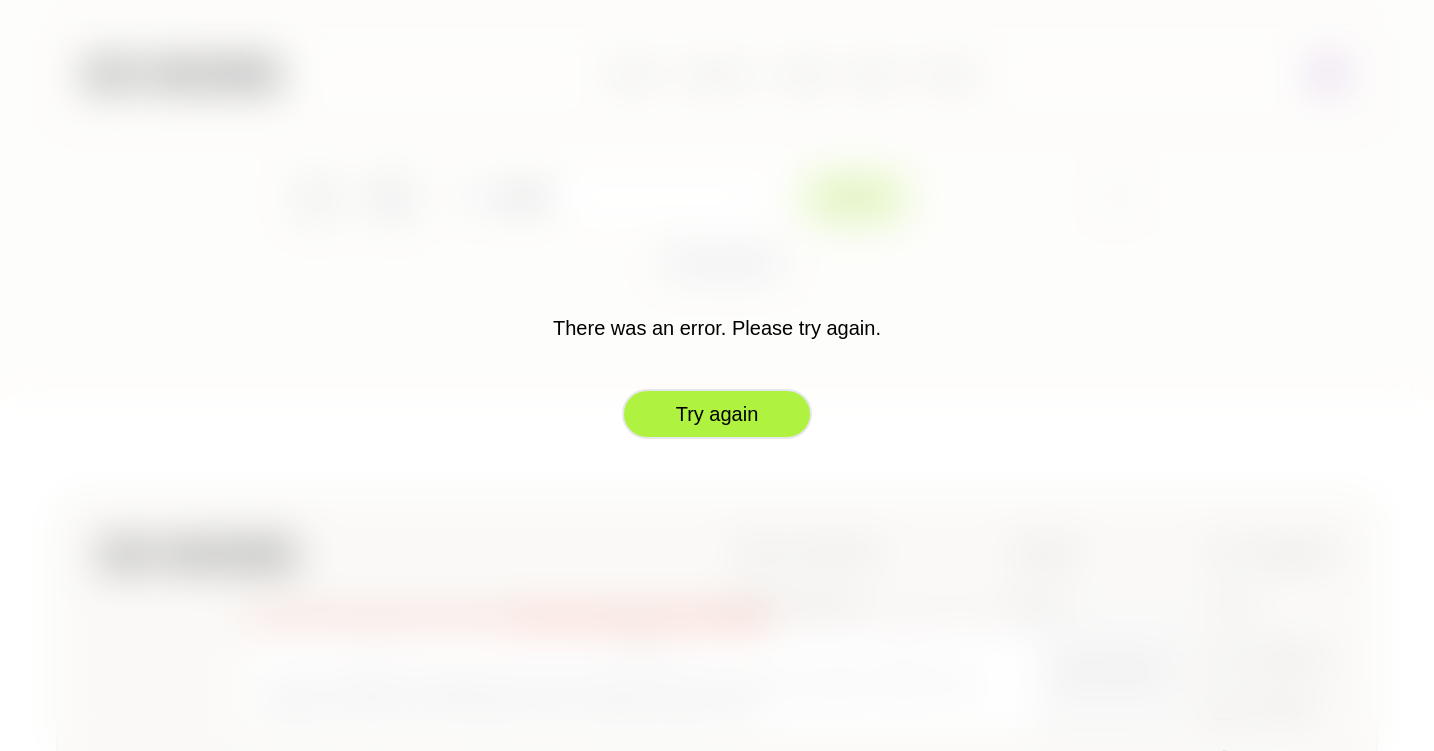 click on "Try again" at bounding box center [717, 414] 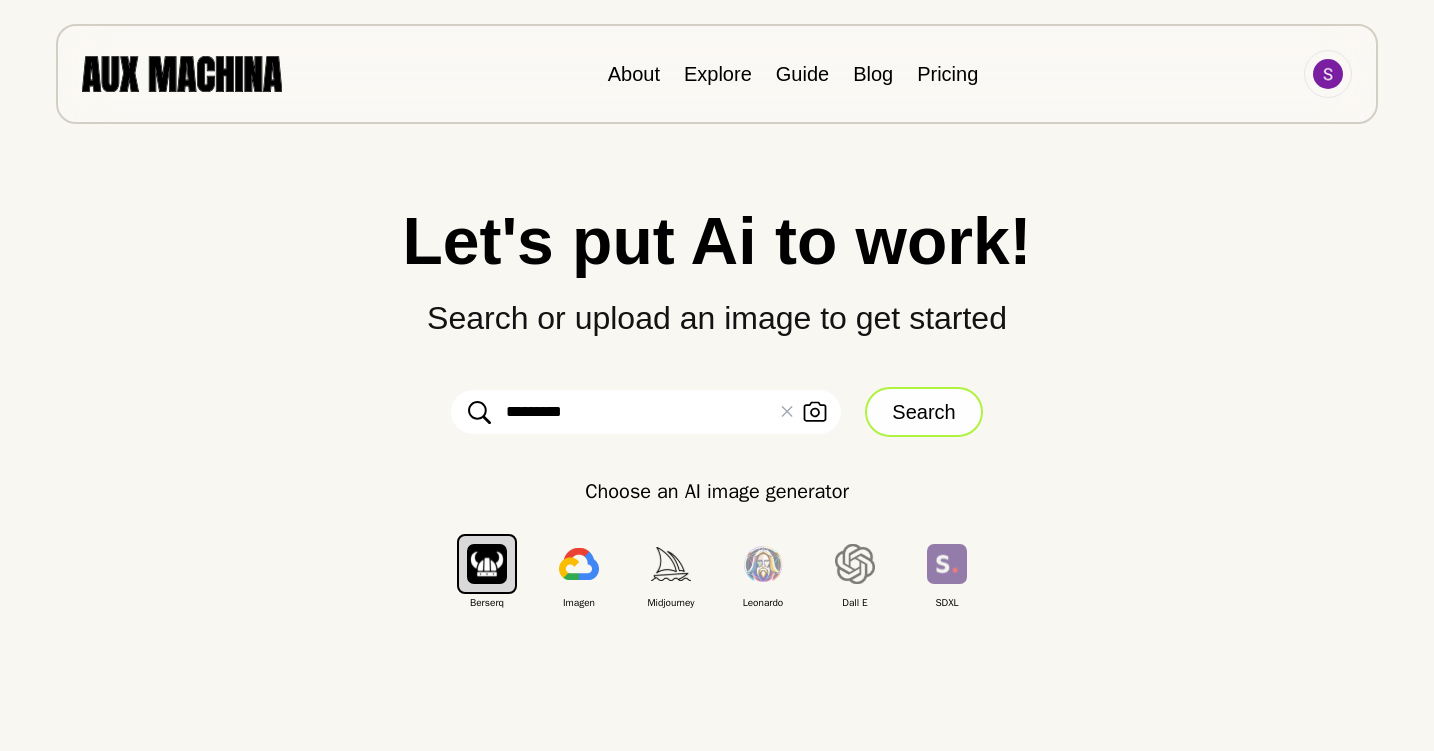 click on "Search" at bounding box center [923, 412] 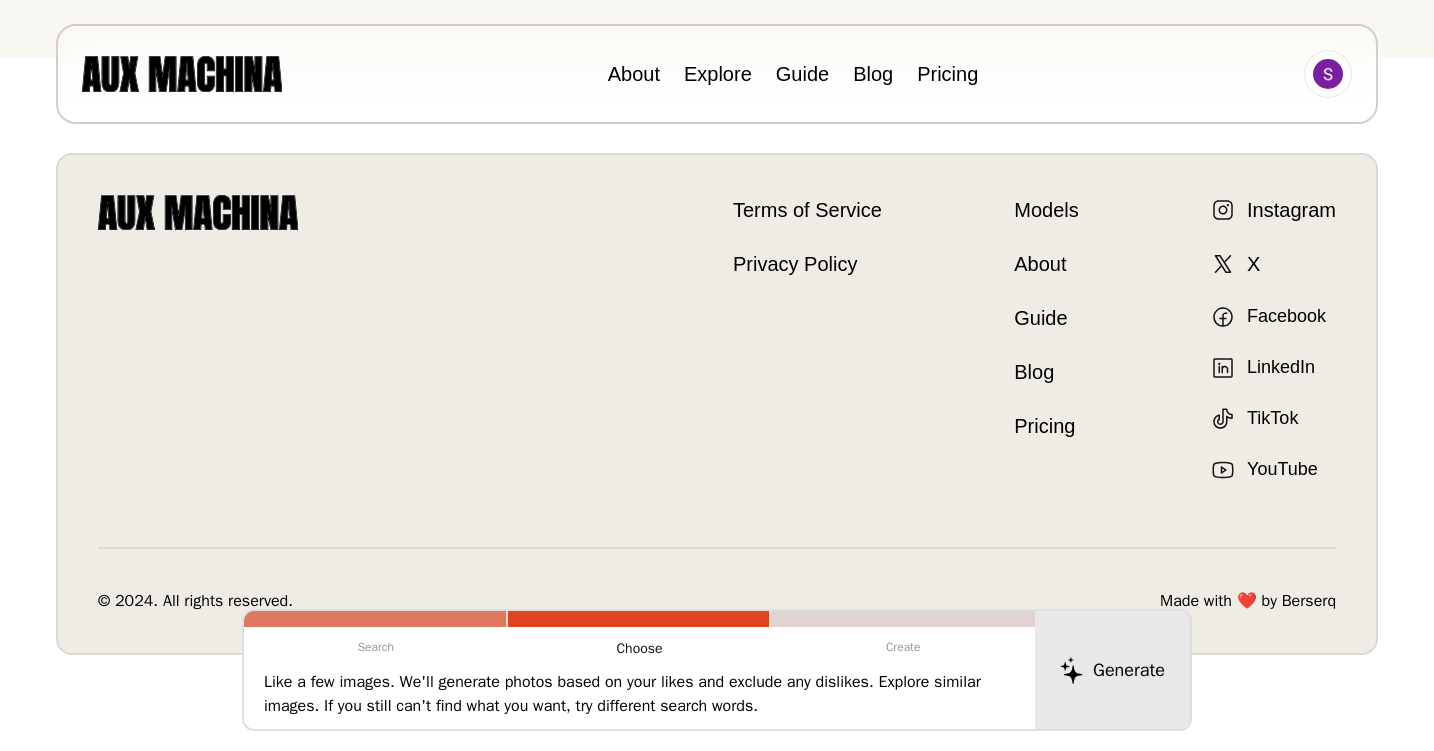 scroll, scrollTop: 0, scrollLeft: 0, axis: both 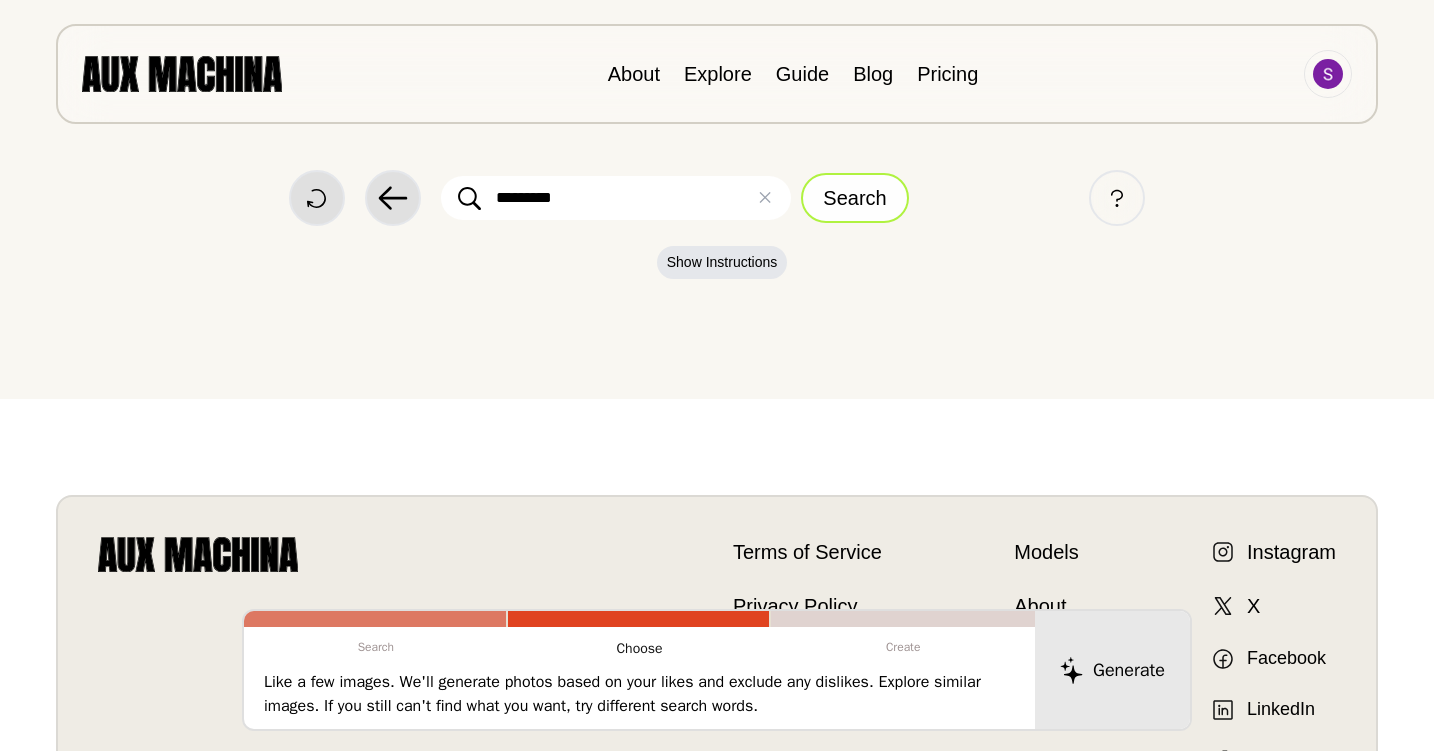 click on "Search" at bounding box center [854, 198] 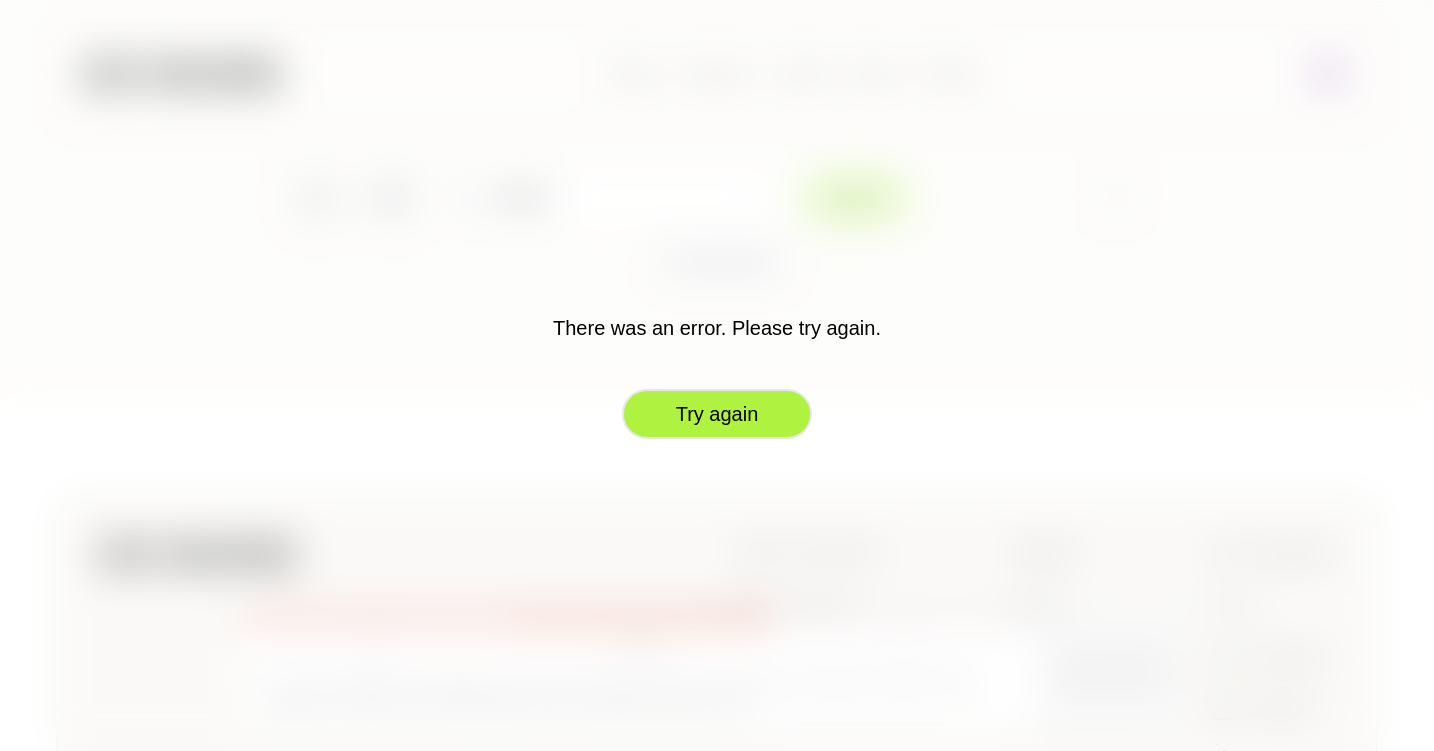 click on "Try again" at bounding box center (717, 414) 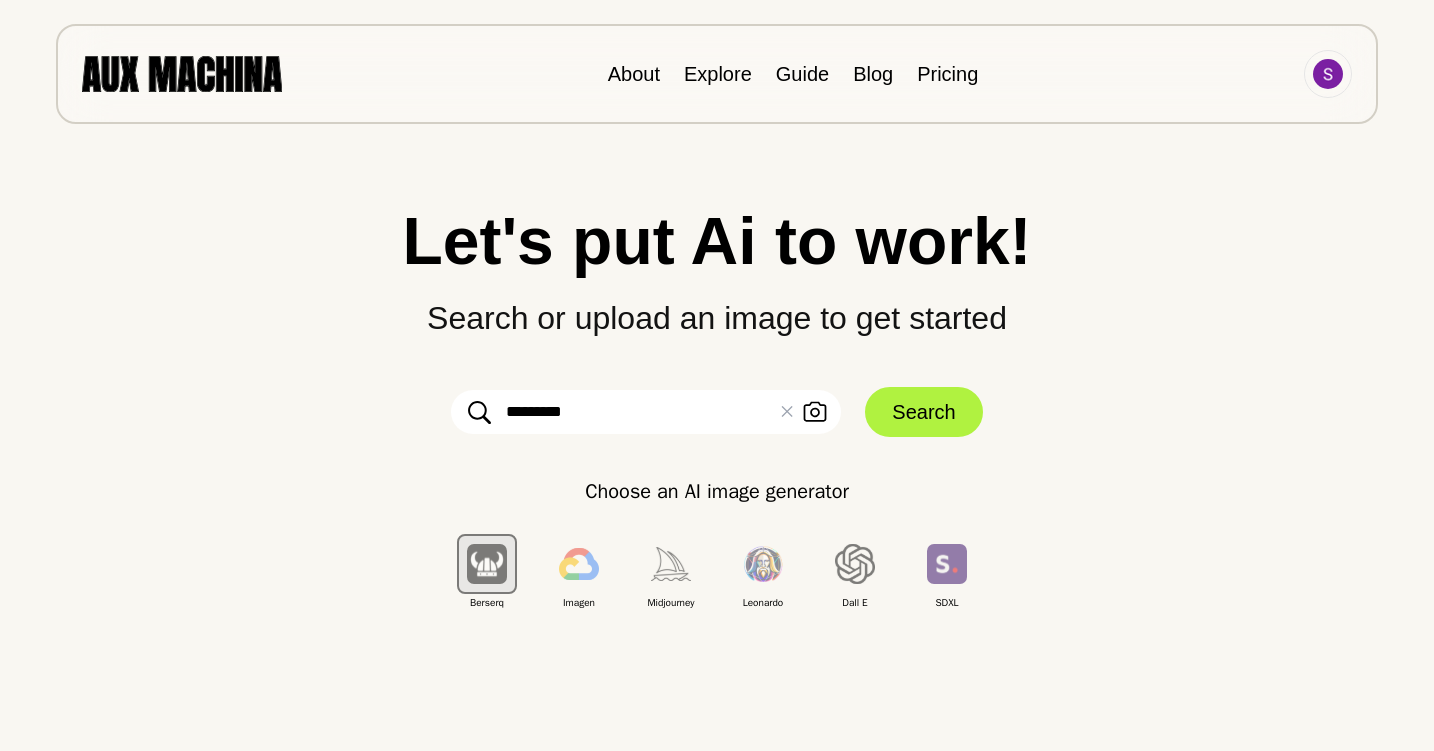 click on "********" at bounding box center [646, 412] 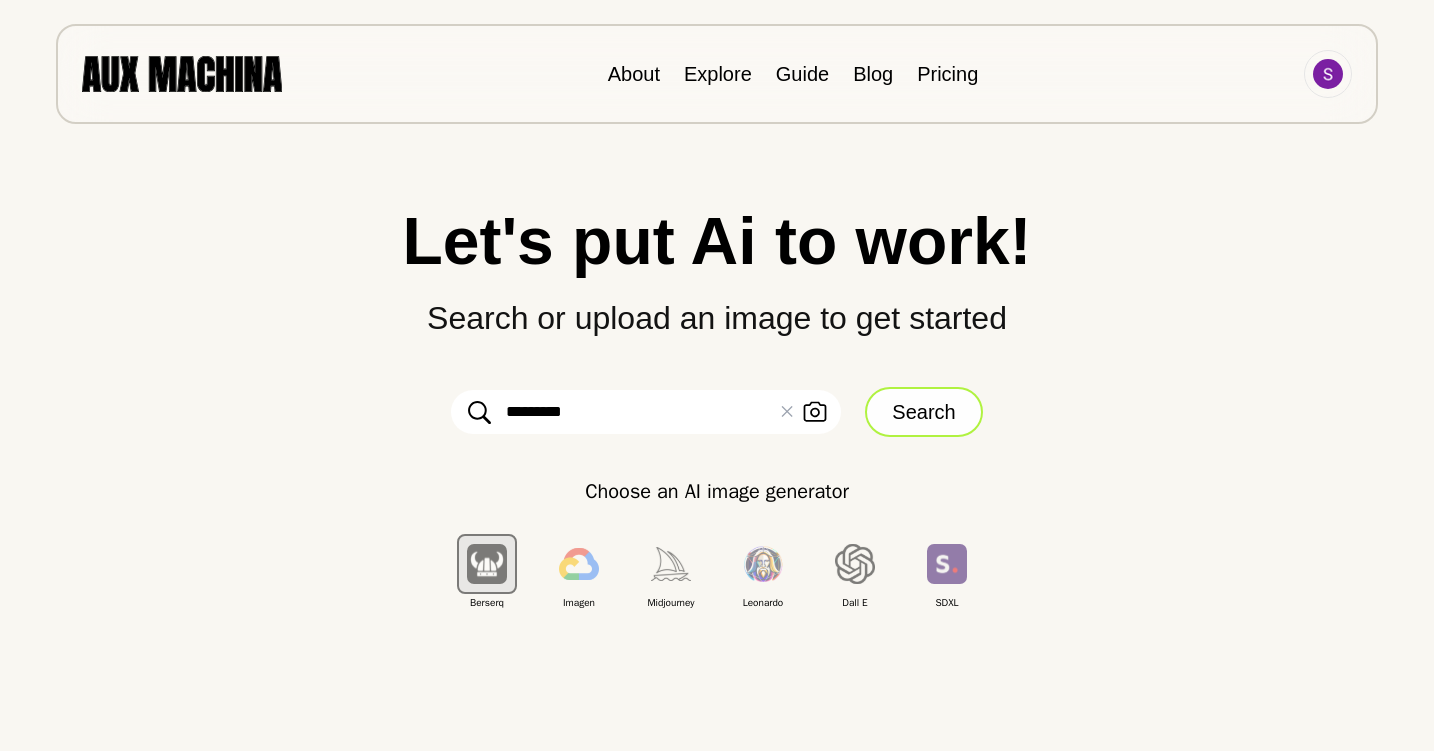 click on "Search" at bounding box center [923, 412] 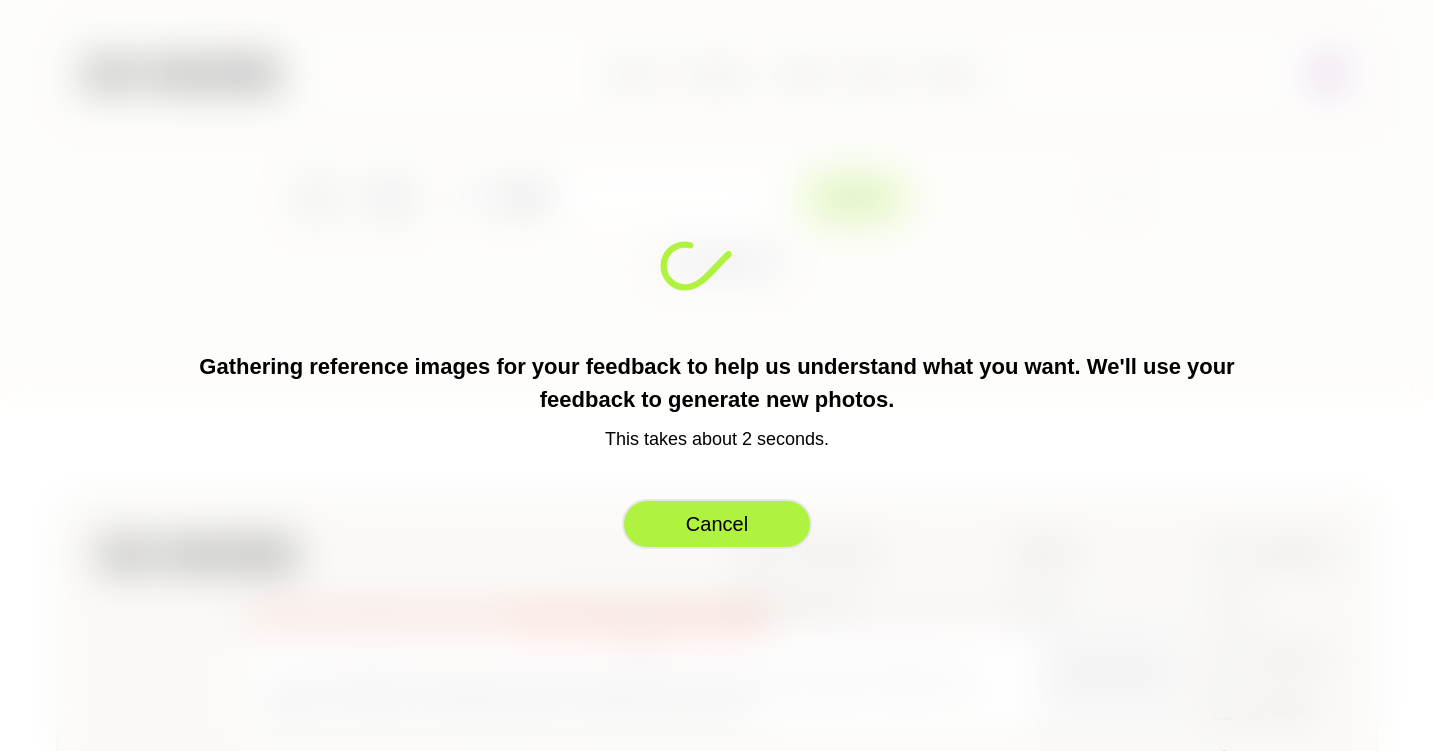 click on "Cancel" at bounding box center (717, 524) 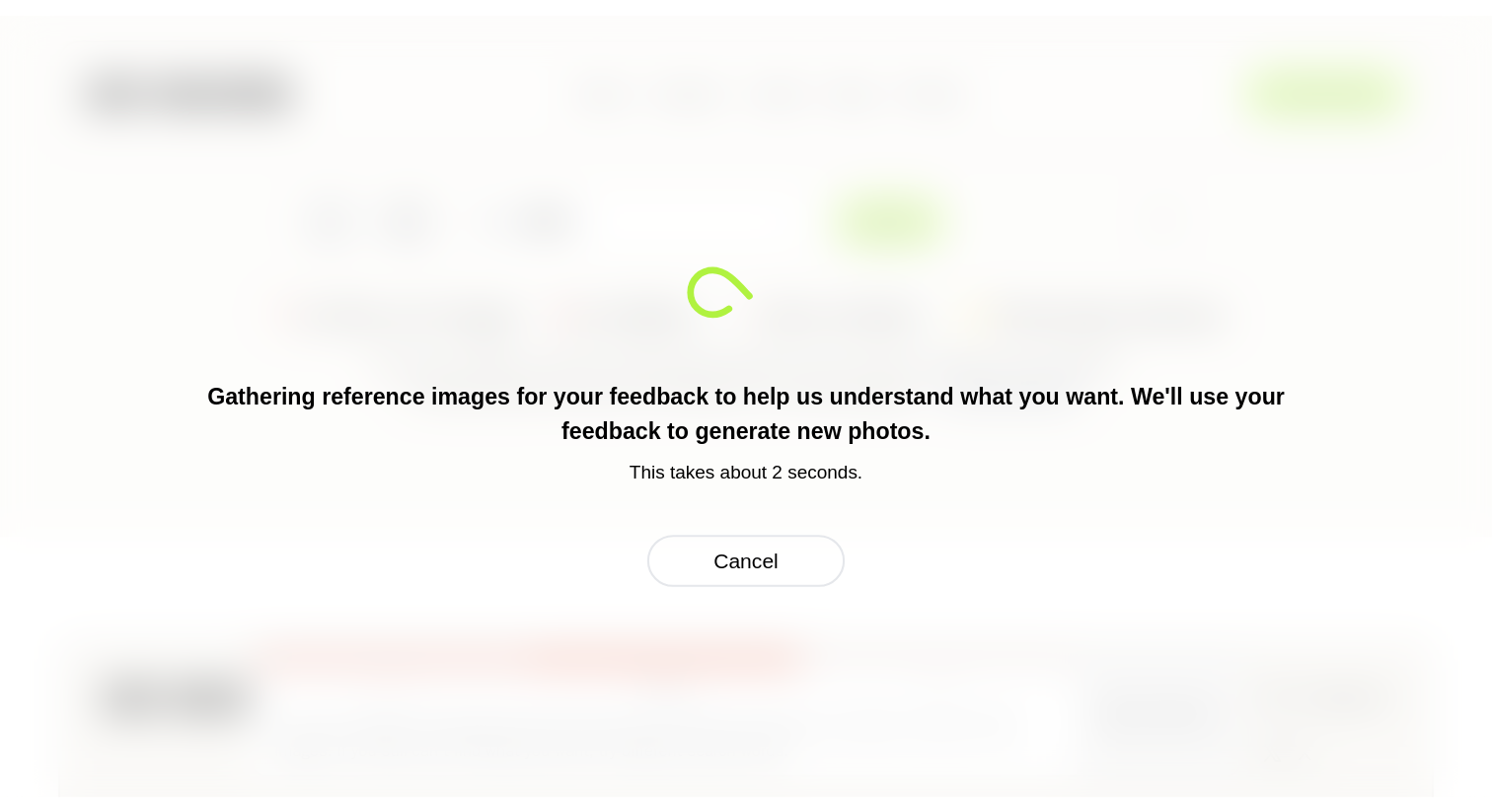 scroll, scrollTop: 0, scrollLeft: 0, axis: both 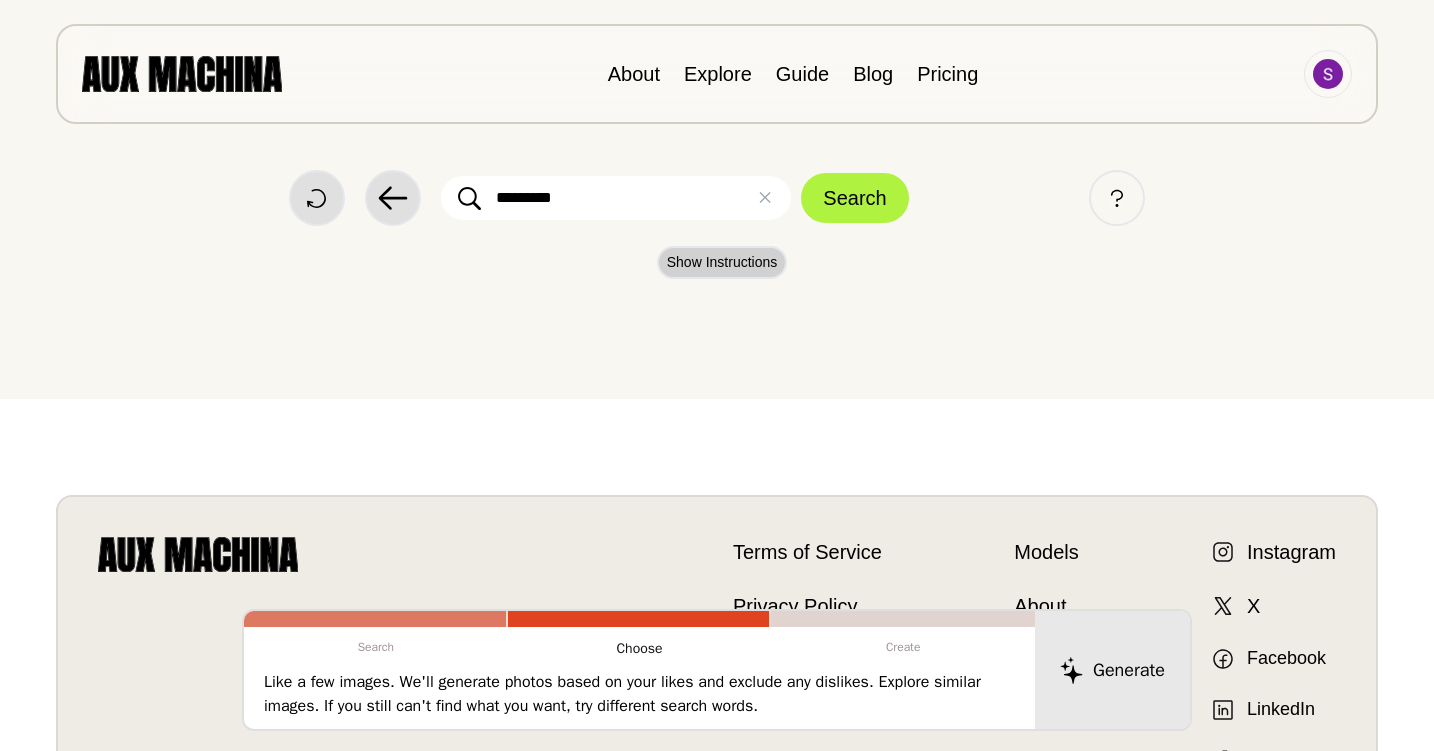 click on "Show Instructions" at bounding box center (722, 262) 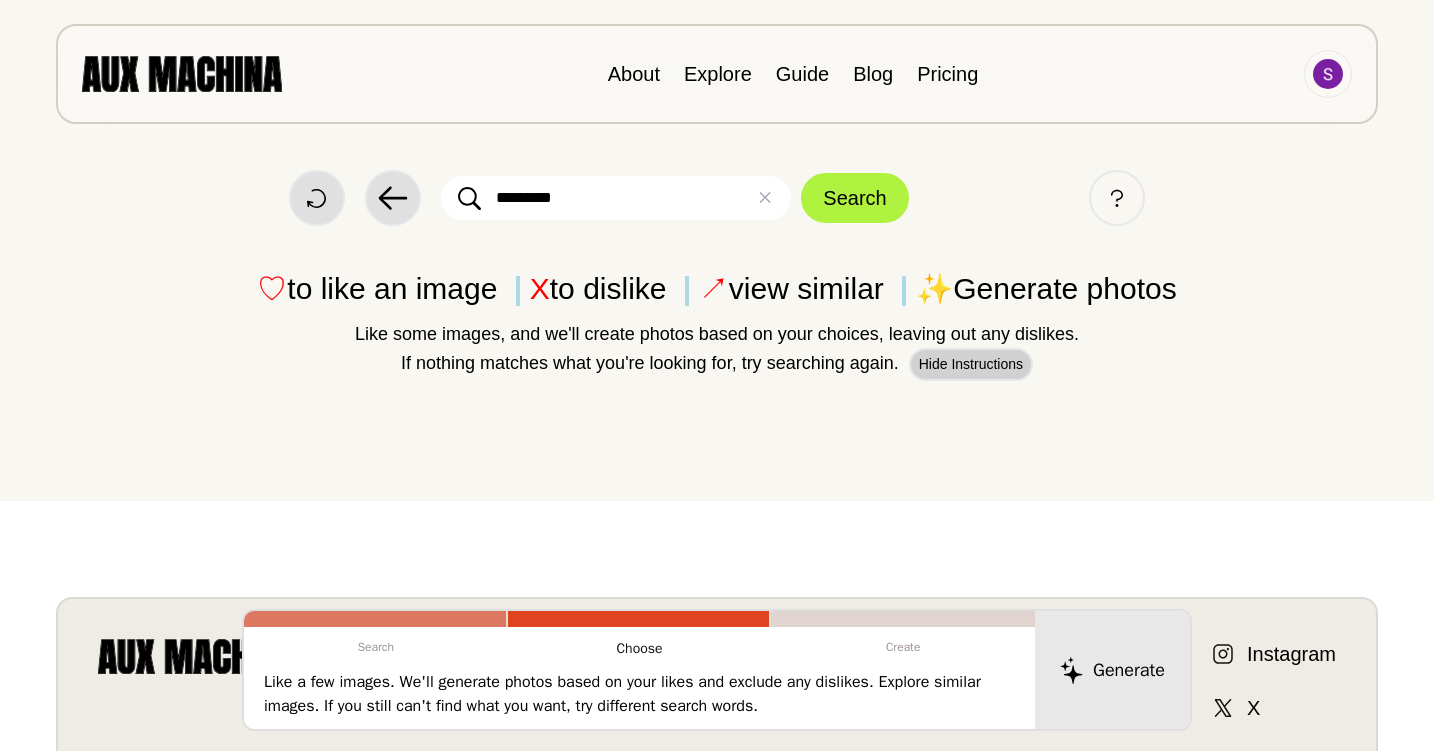 click on "Hide Instructions" at bounding box center (971, 364) 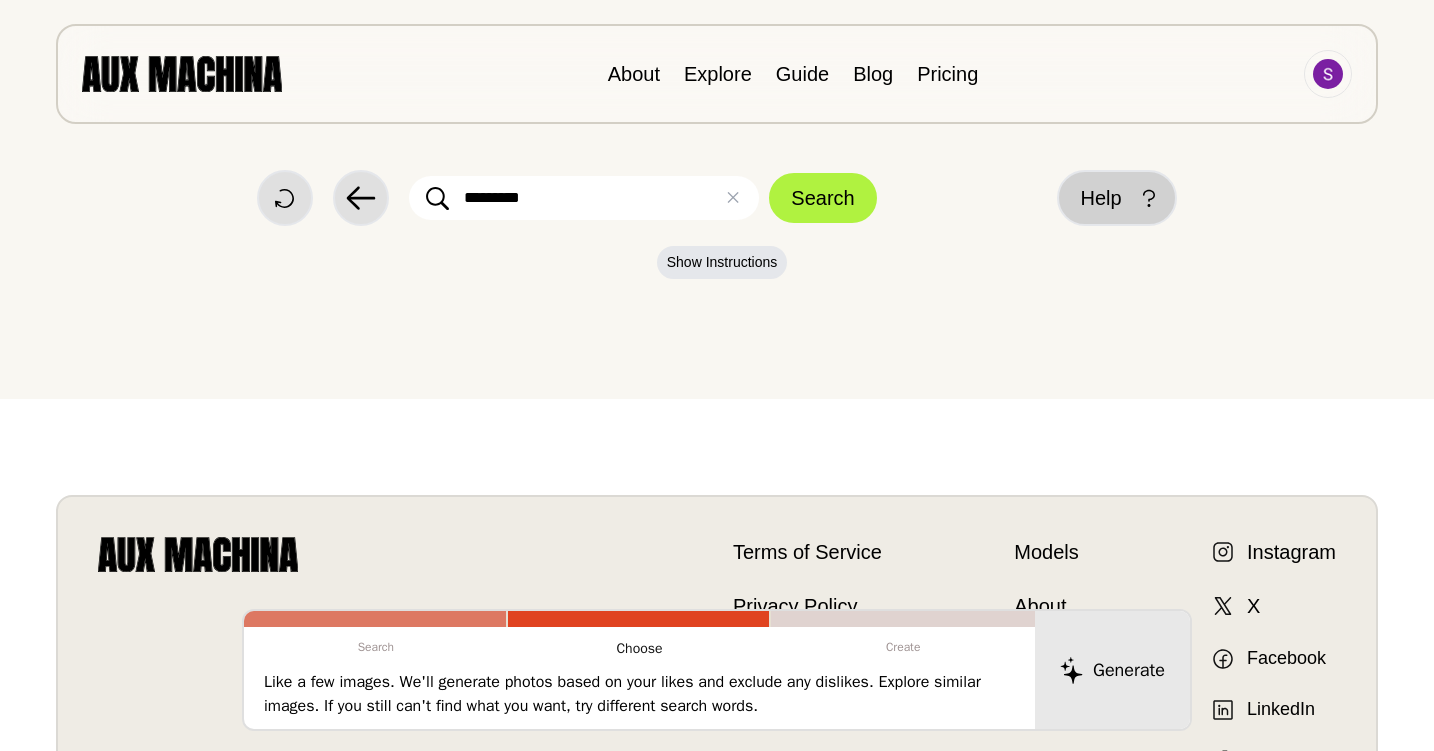 click on "Help" at bounding box center (1101, 198) 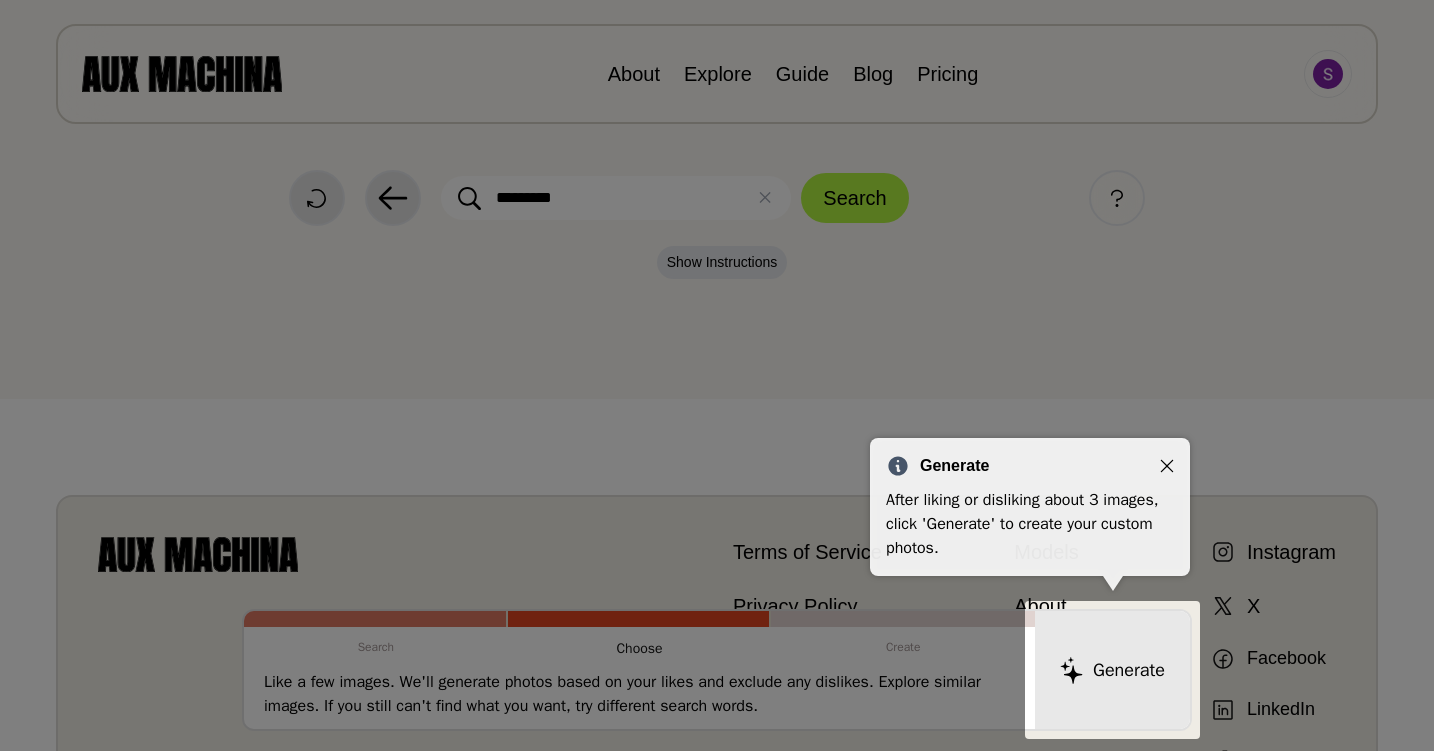 click 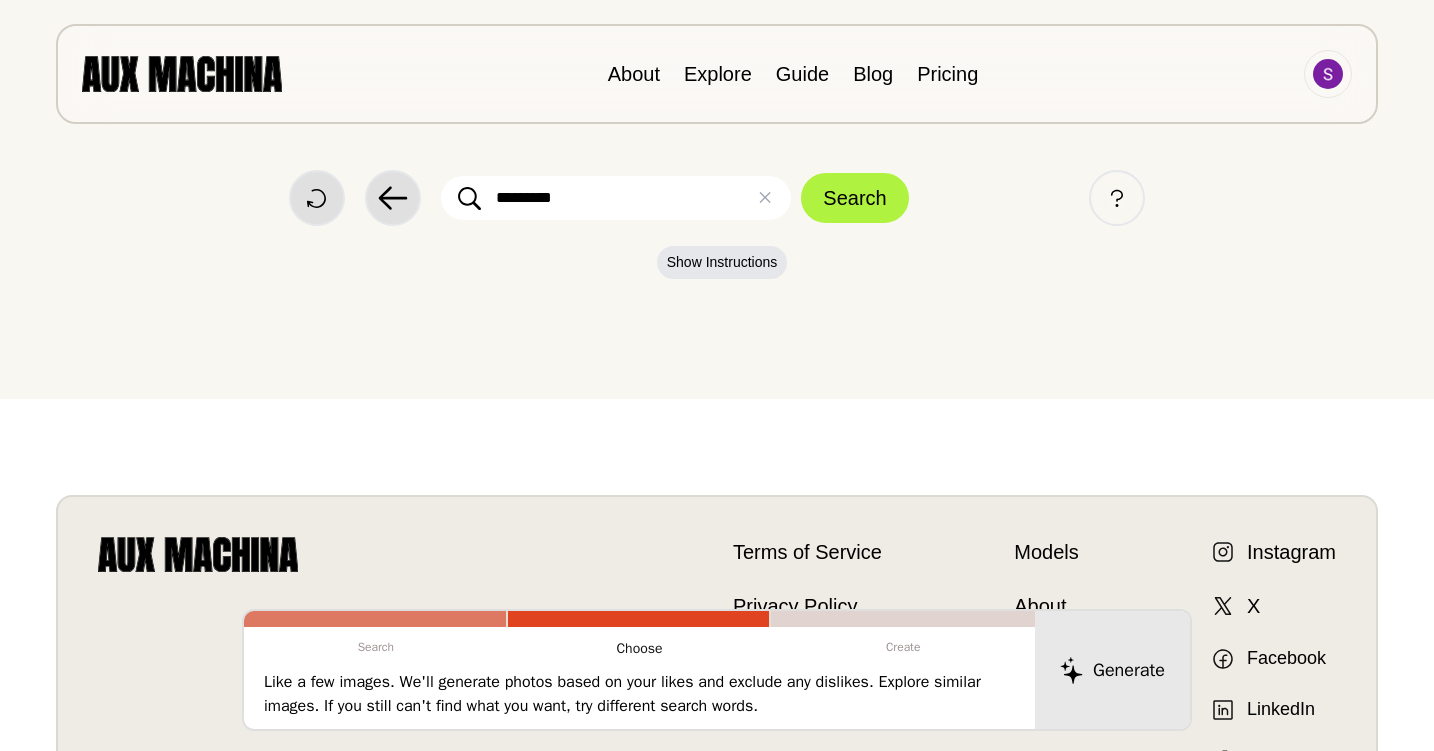 click on "Show Instructions" at bounding box center (717, 272) 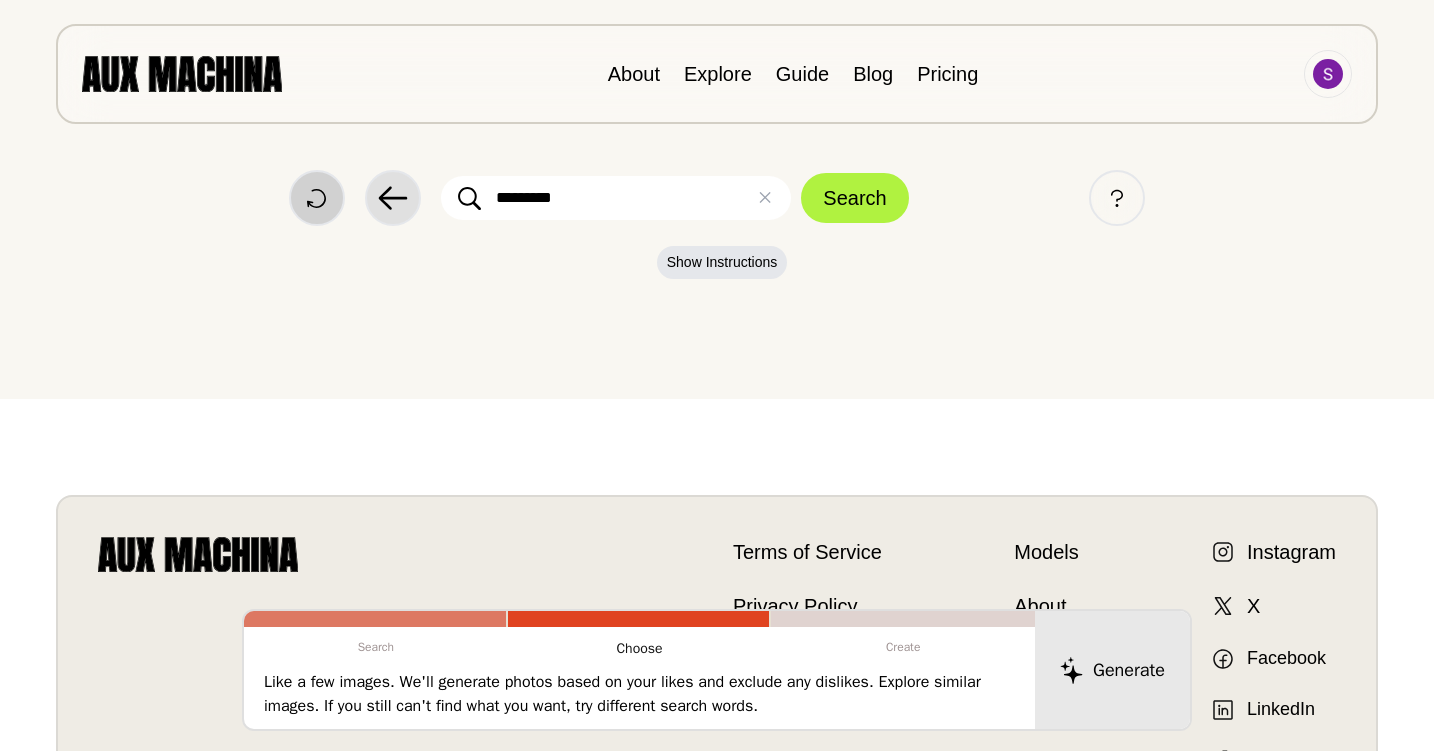 click on "Start Over" at bounding box center (317, 198) 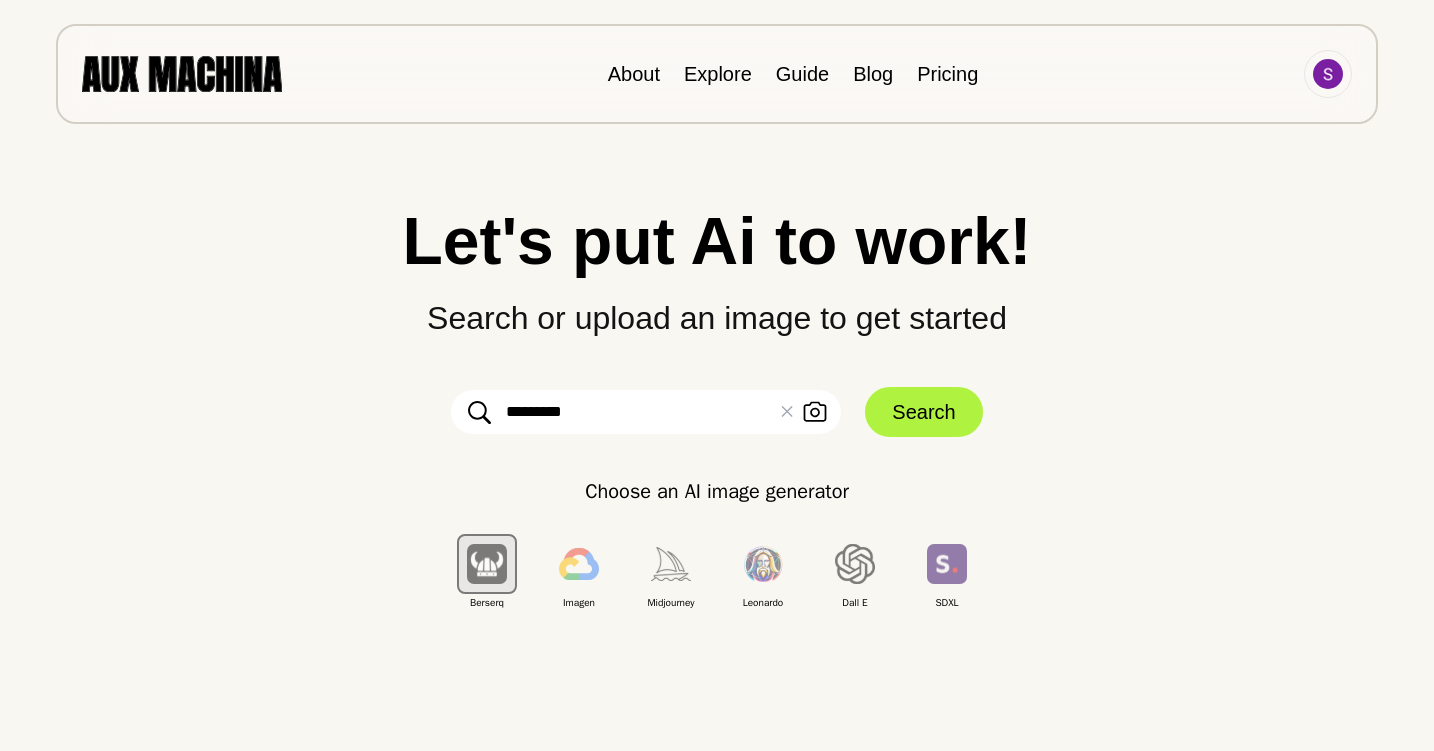 click on "********" at bounding box center [646, 412] 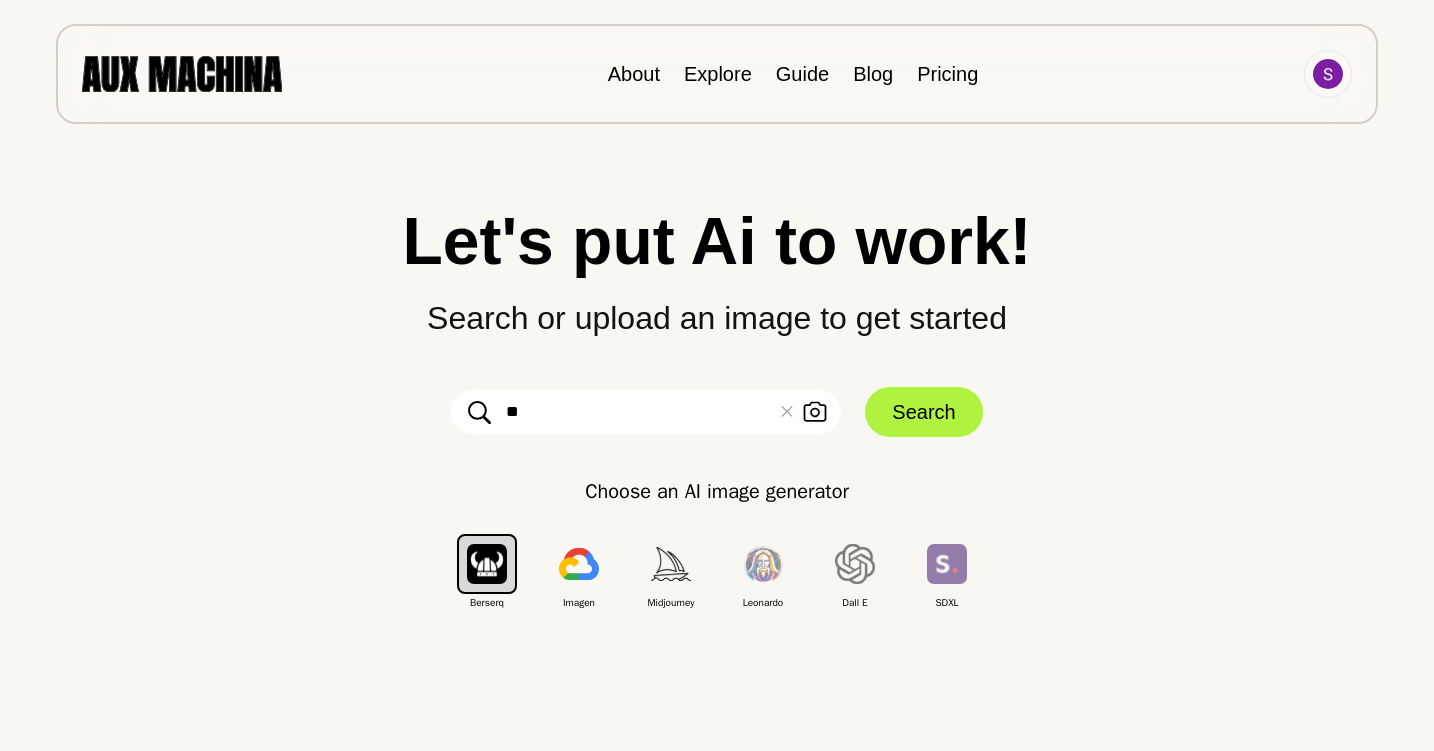 type on "*" 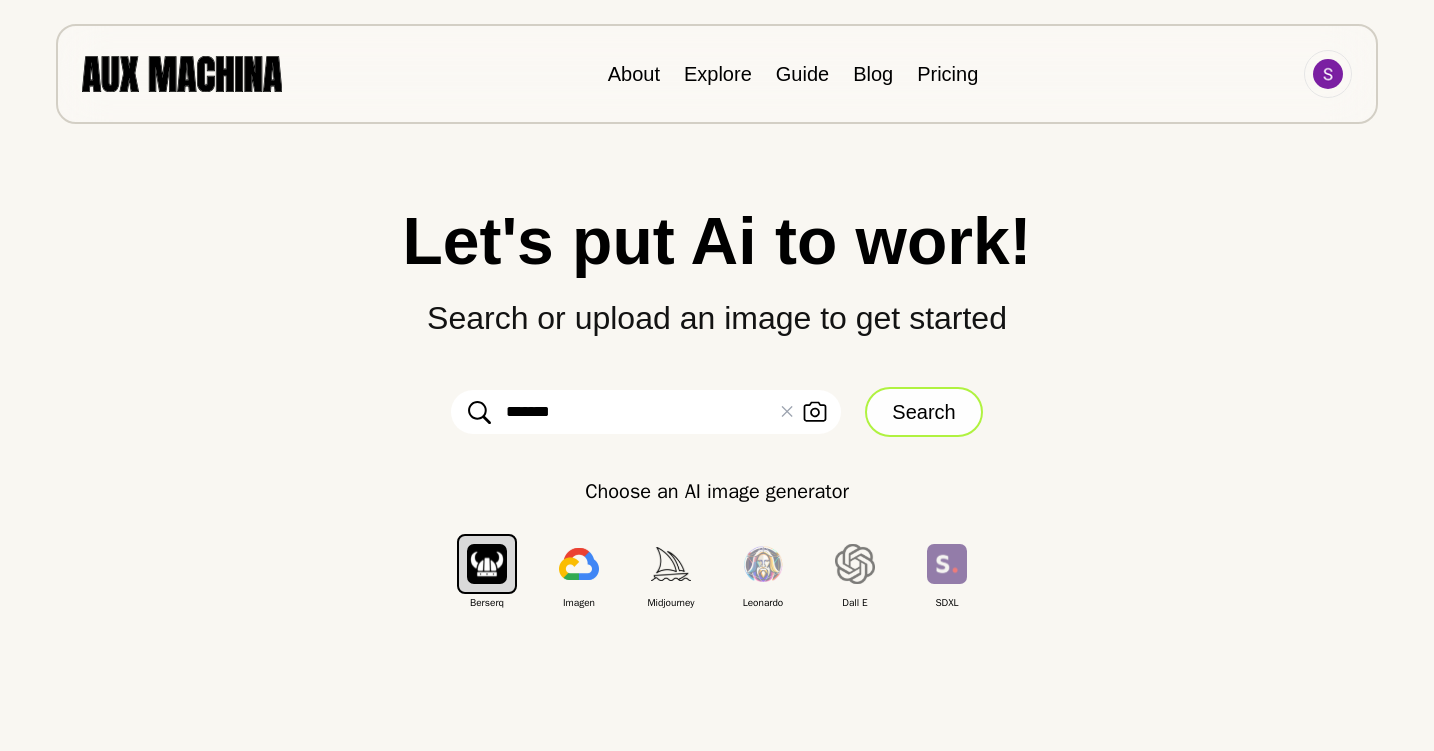 type on "*******" 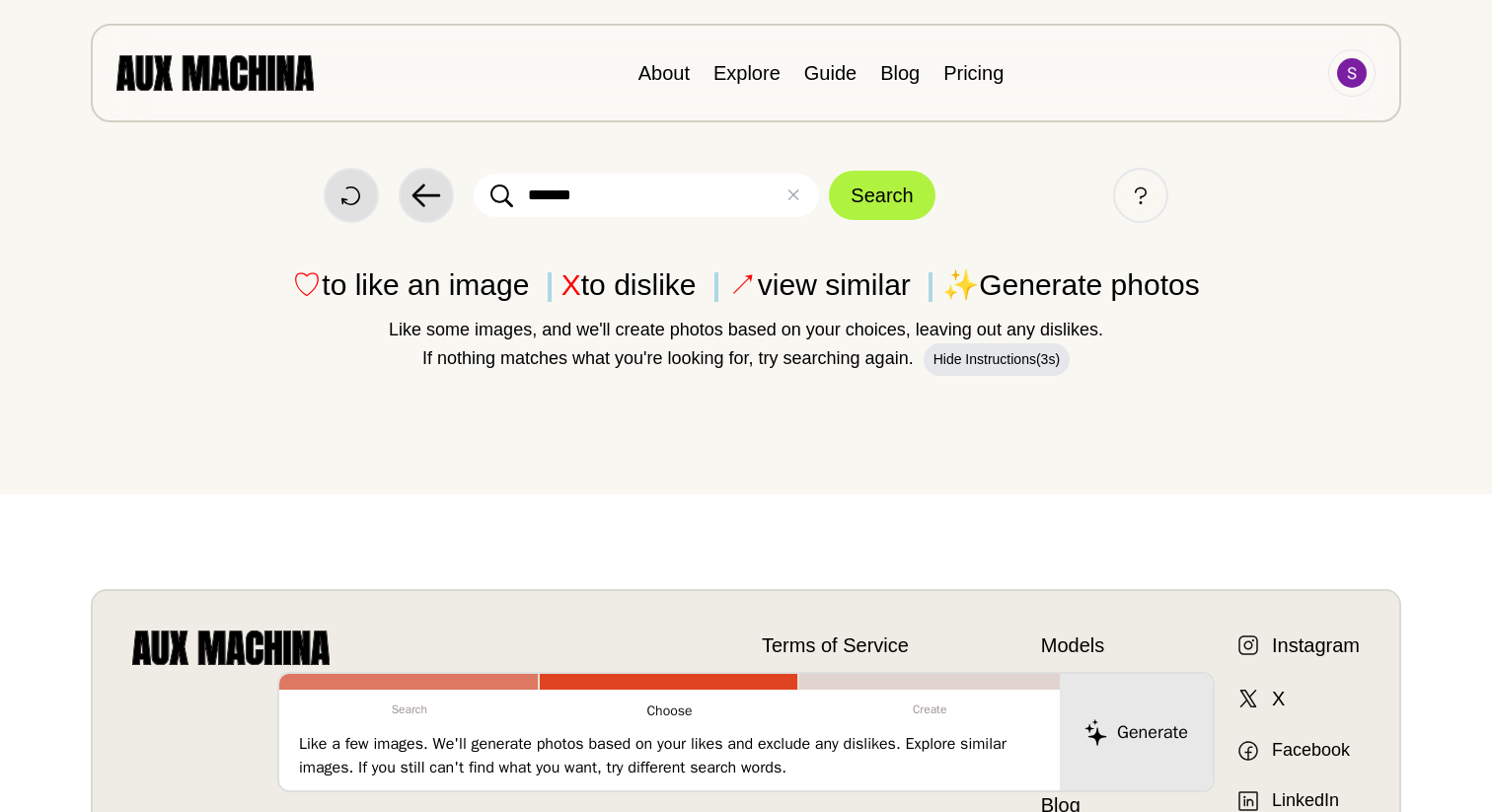 click on "♡" at bounding box center (307, 284) 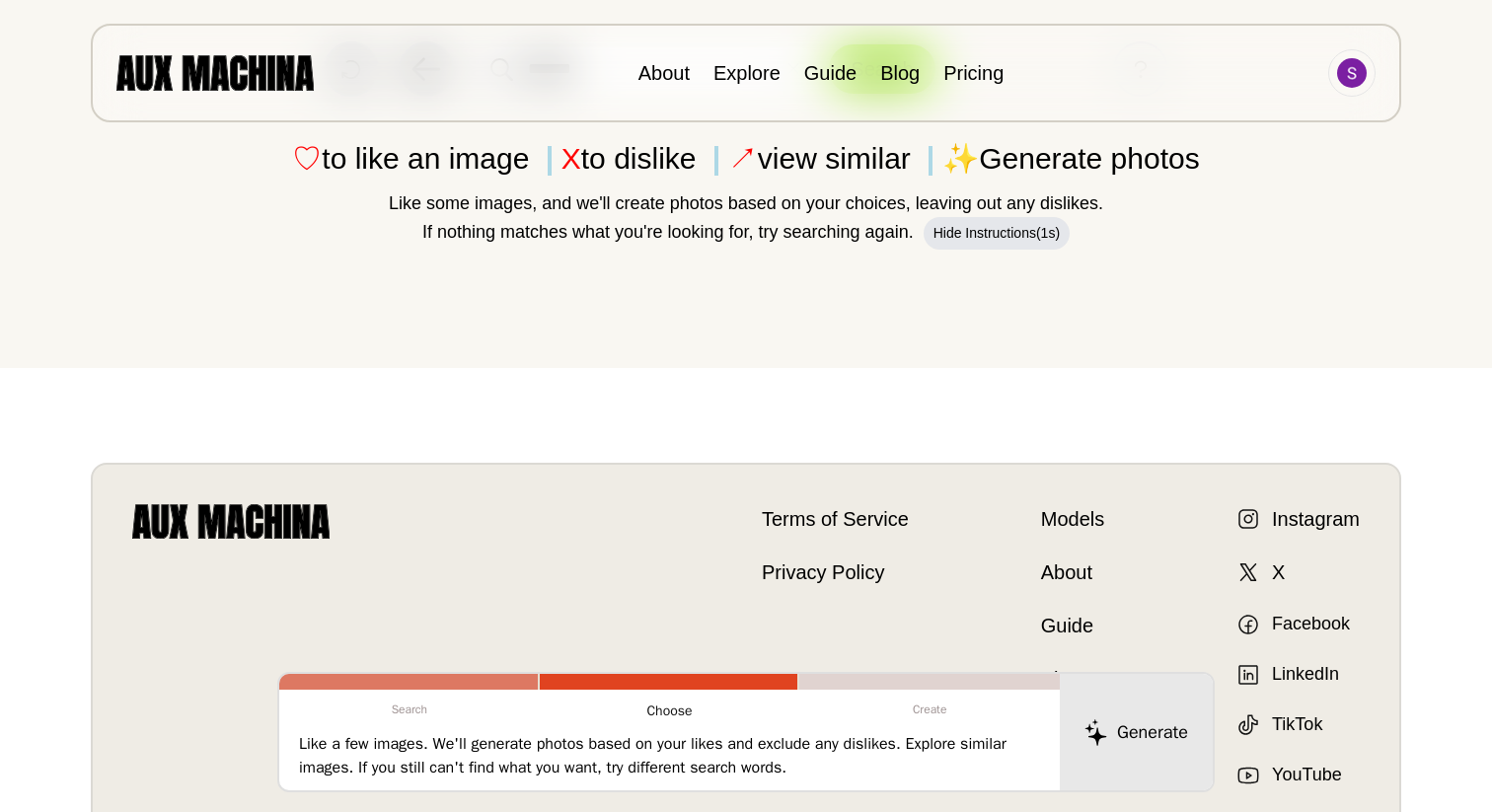 scroll, scrollTop: 0, scrollLeft: 0, axis: both 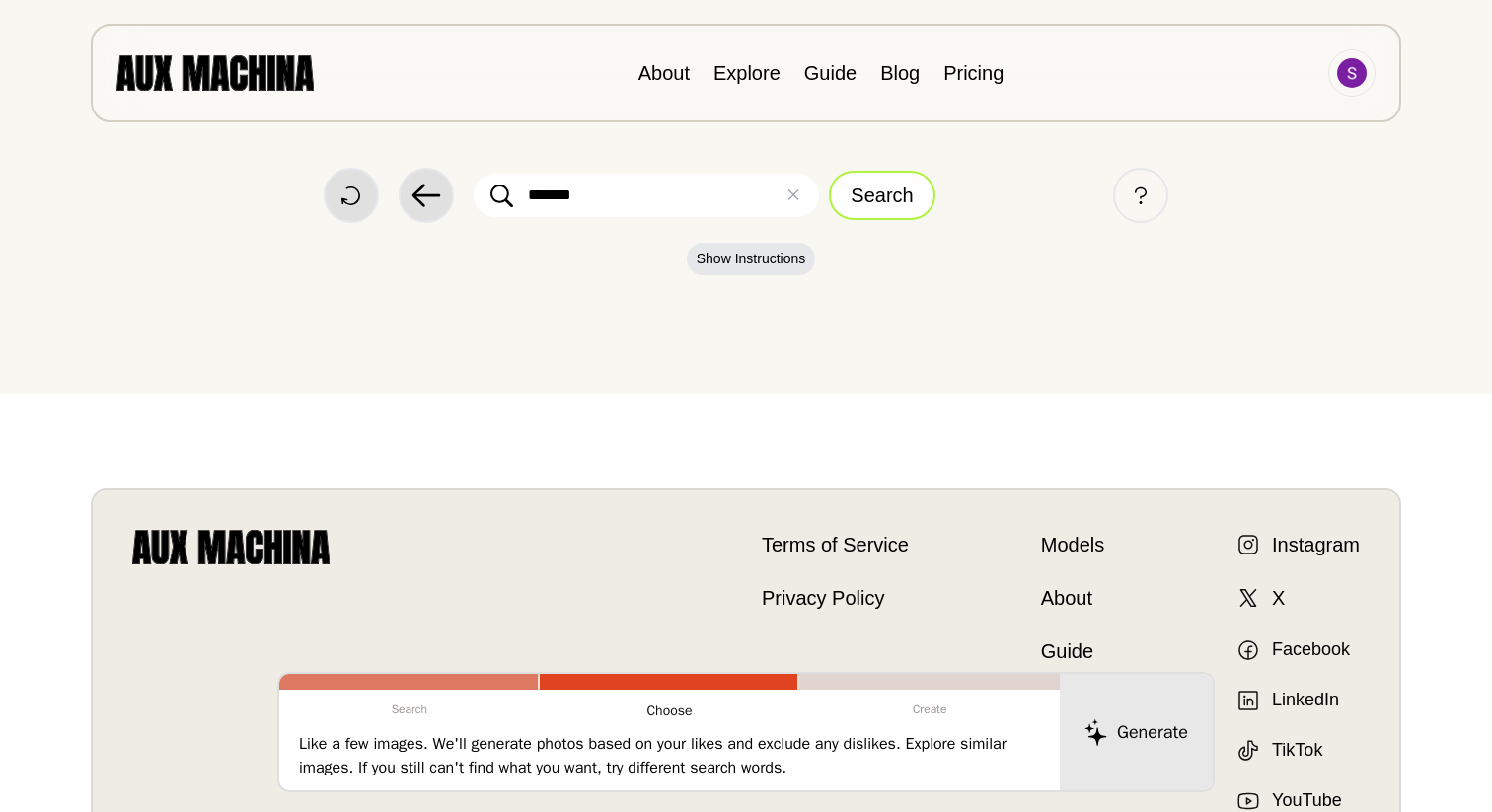 click on "Search" at bounding box center [881, 195] 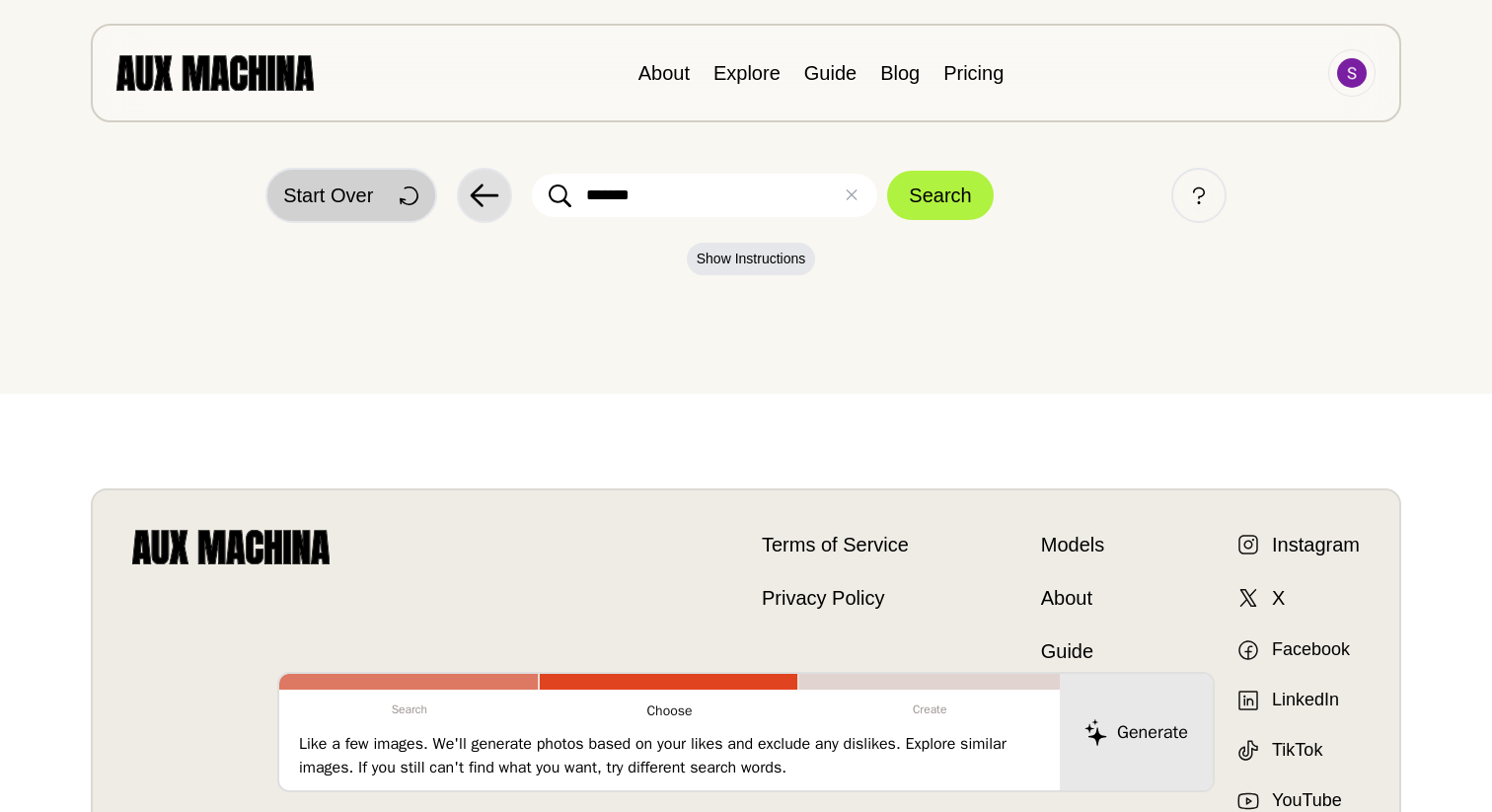 click on "Start Over" at bounding box center (351, 195) 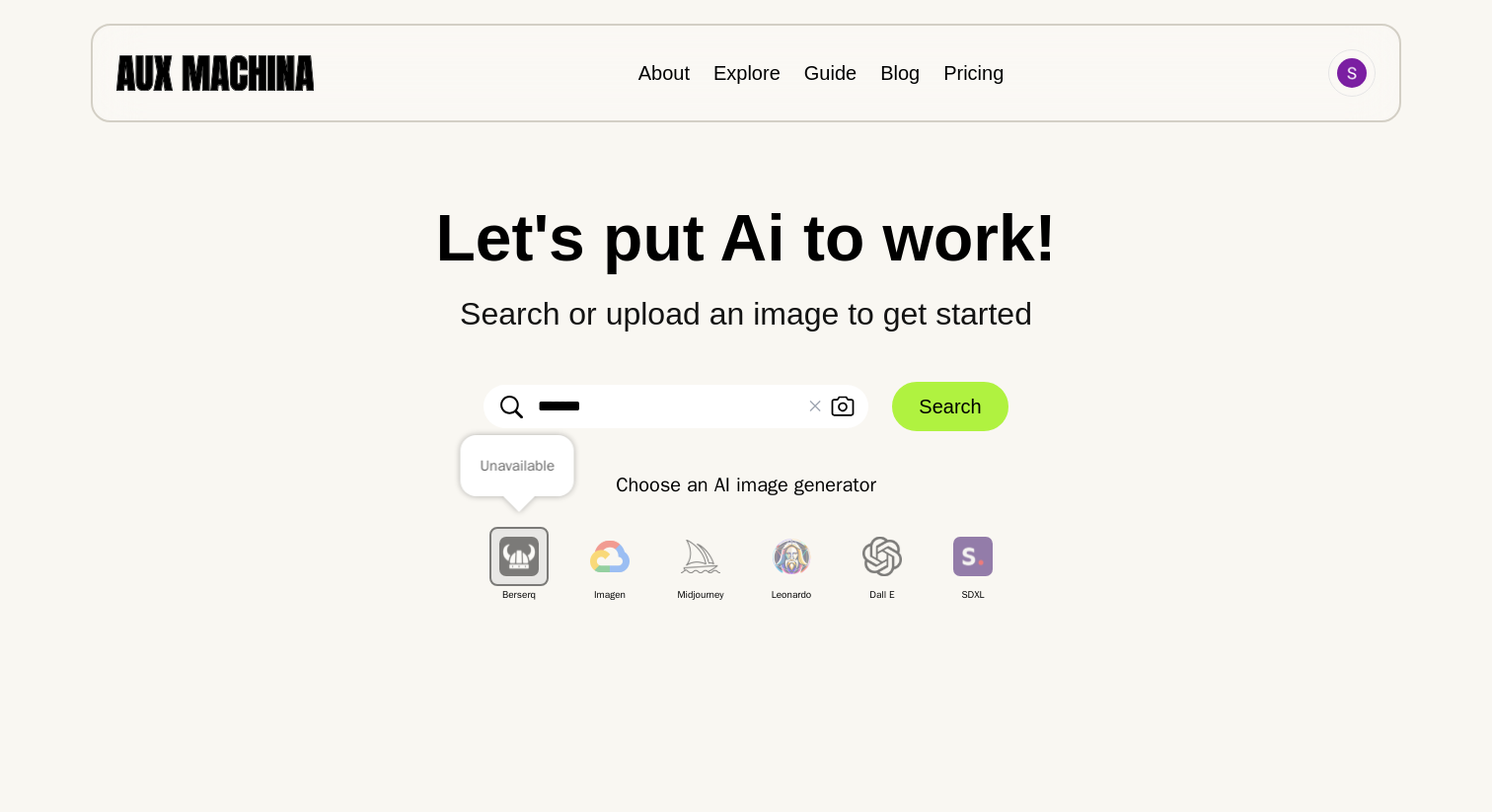 click at bounding box center [519, 555] 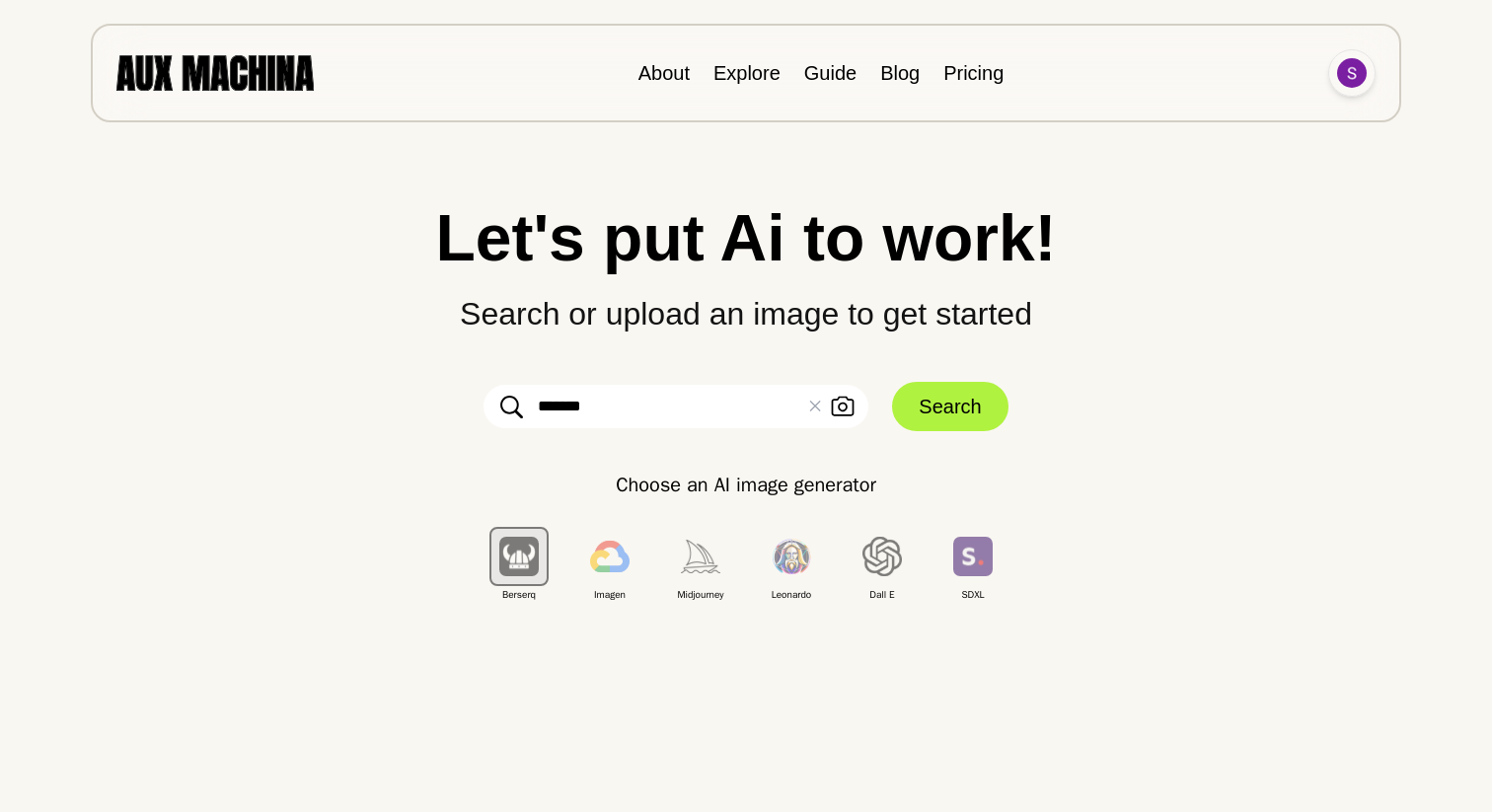 click at bounding box center [1352, 73] 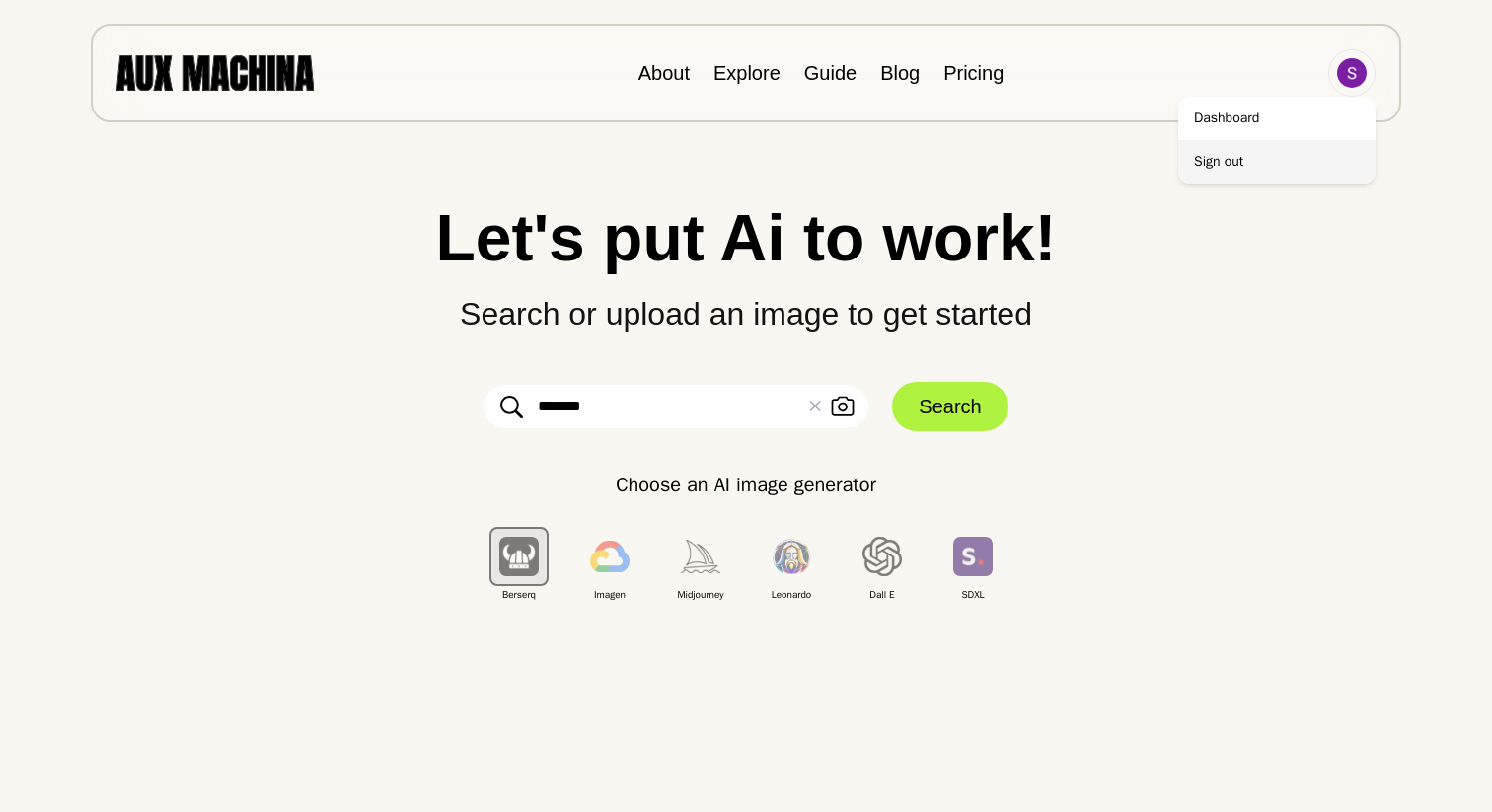 click on "Sign out" at bounding box center (1277, 162) 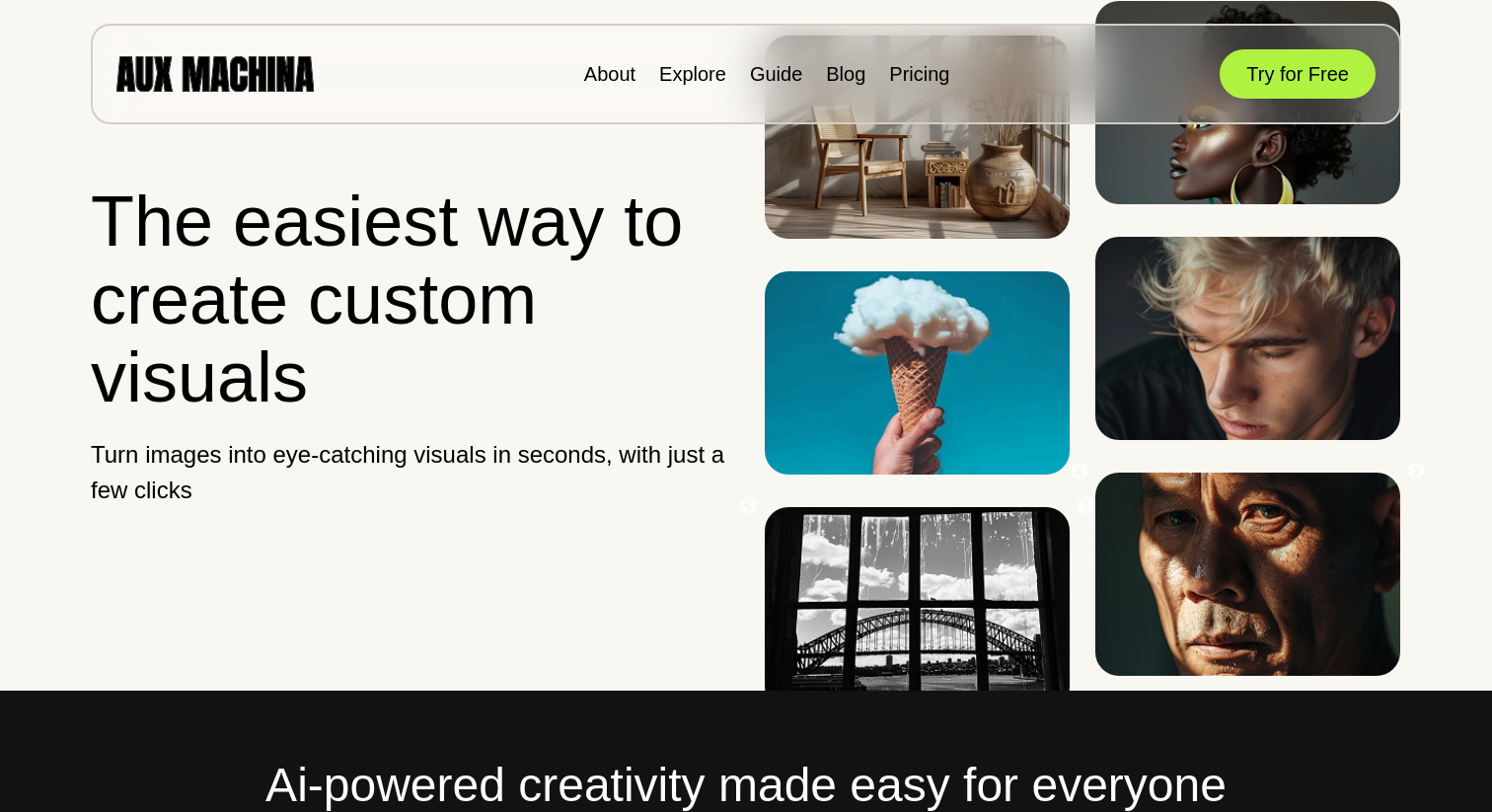 scroll, scrollTop: 0, scrollLeft: 0, axis: both 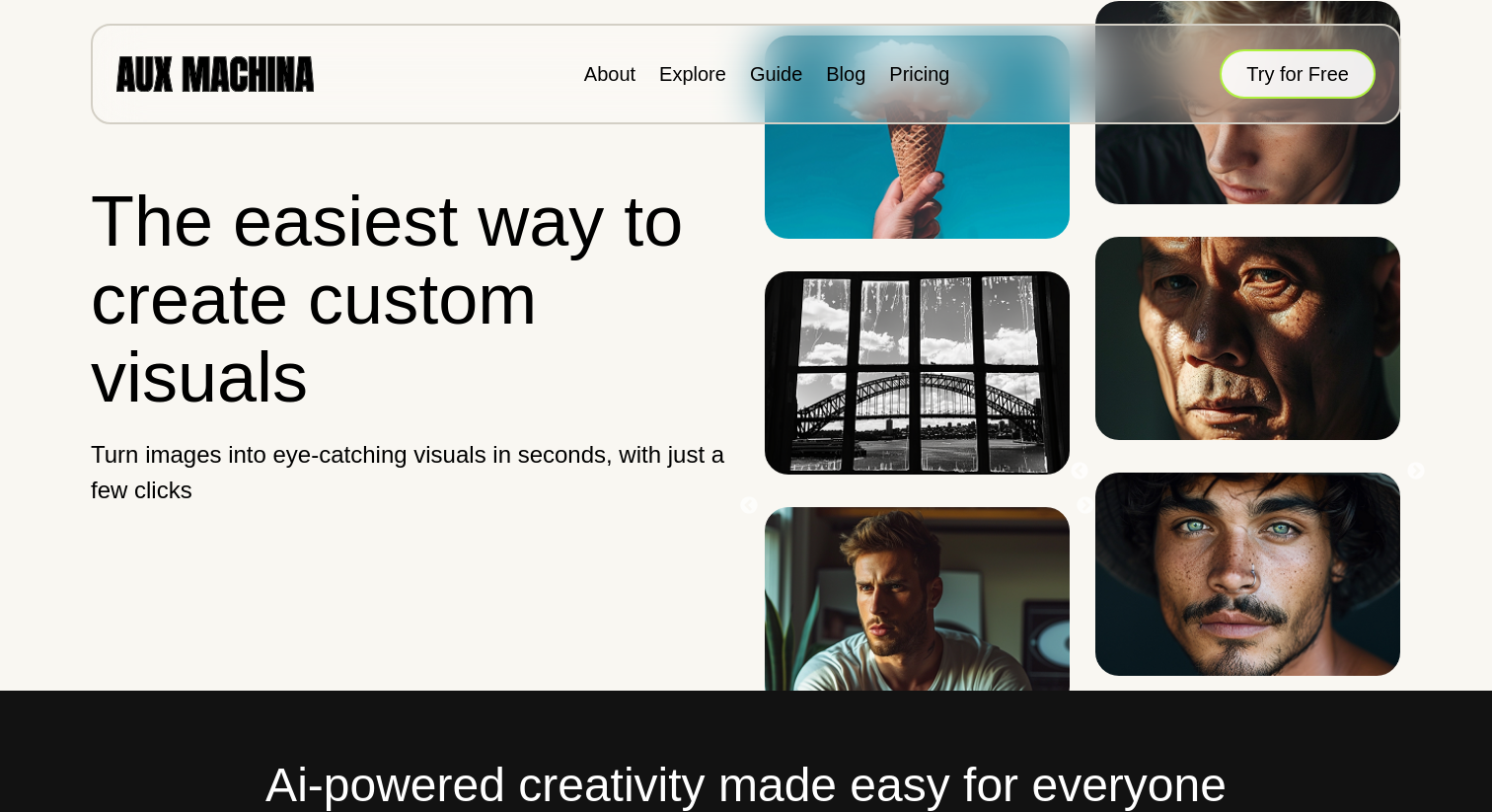 click on "Try for Free" at bounding box center (1298, 74) 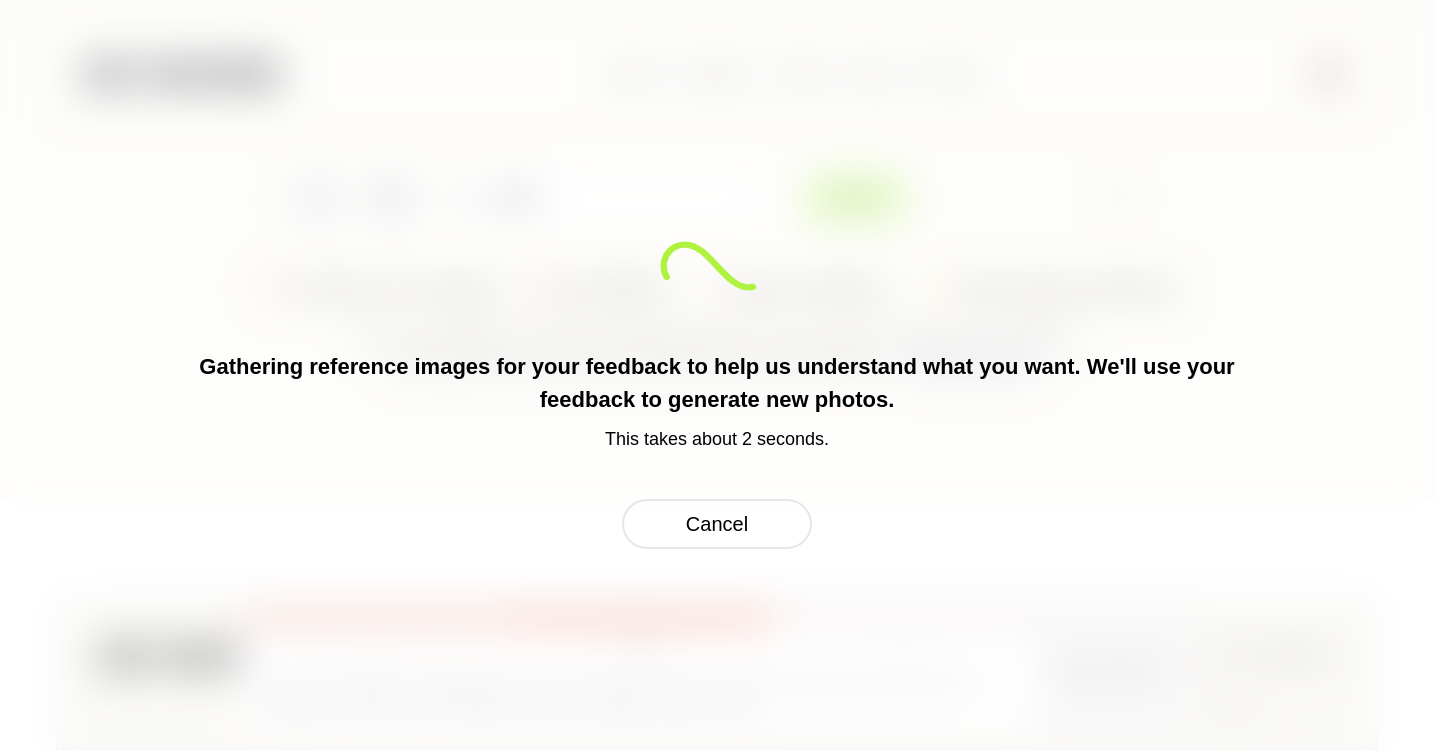 scroll, scrollTop: 0, scrollLeft: 0, axis: both 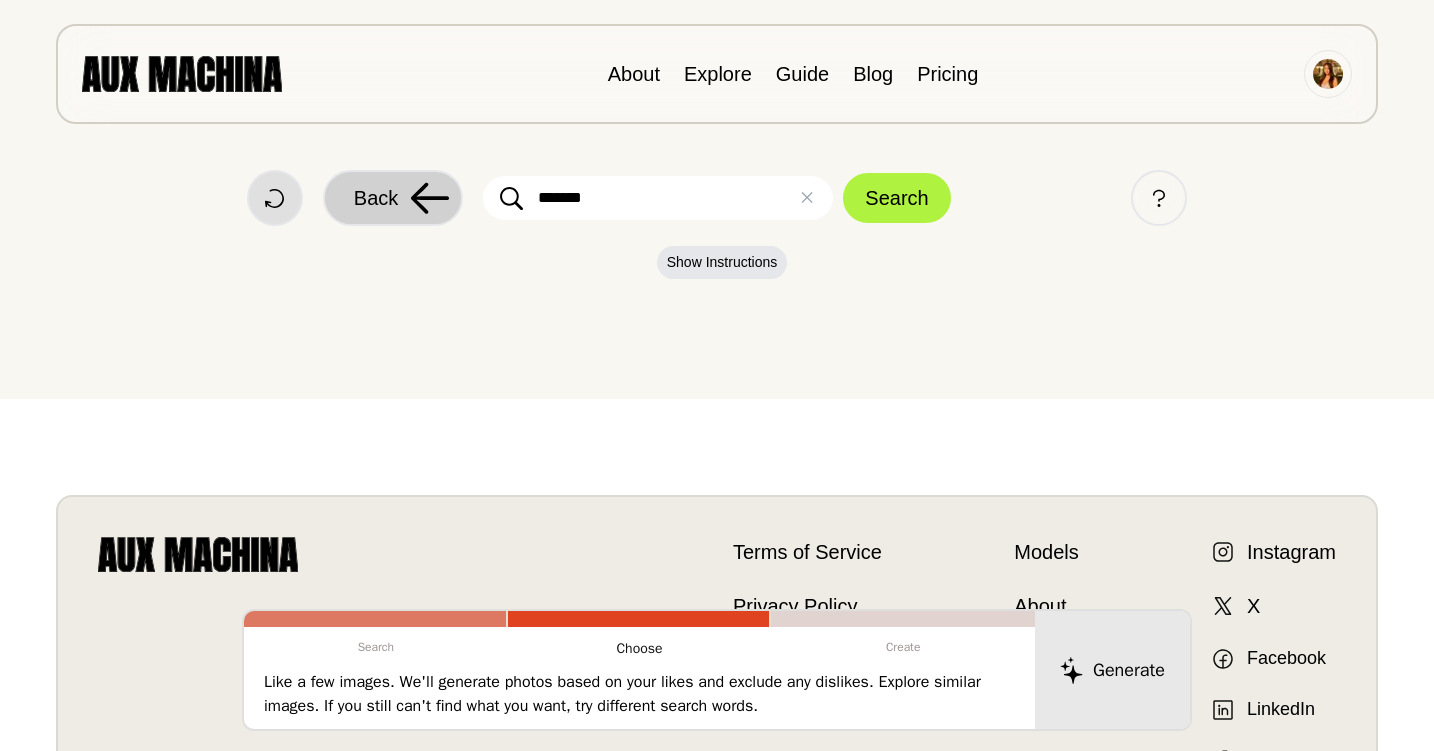 click on "Back" at bounding box center [393, 198] 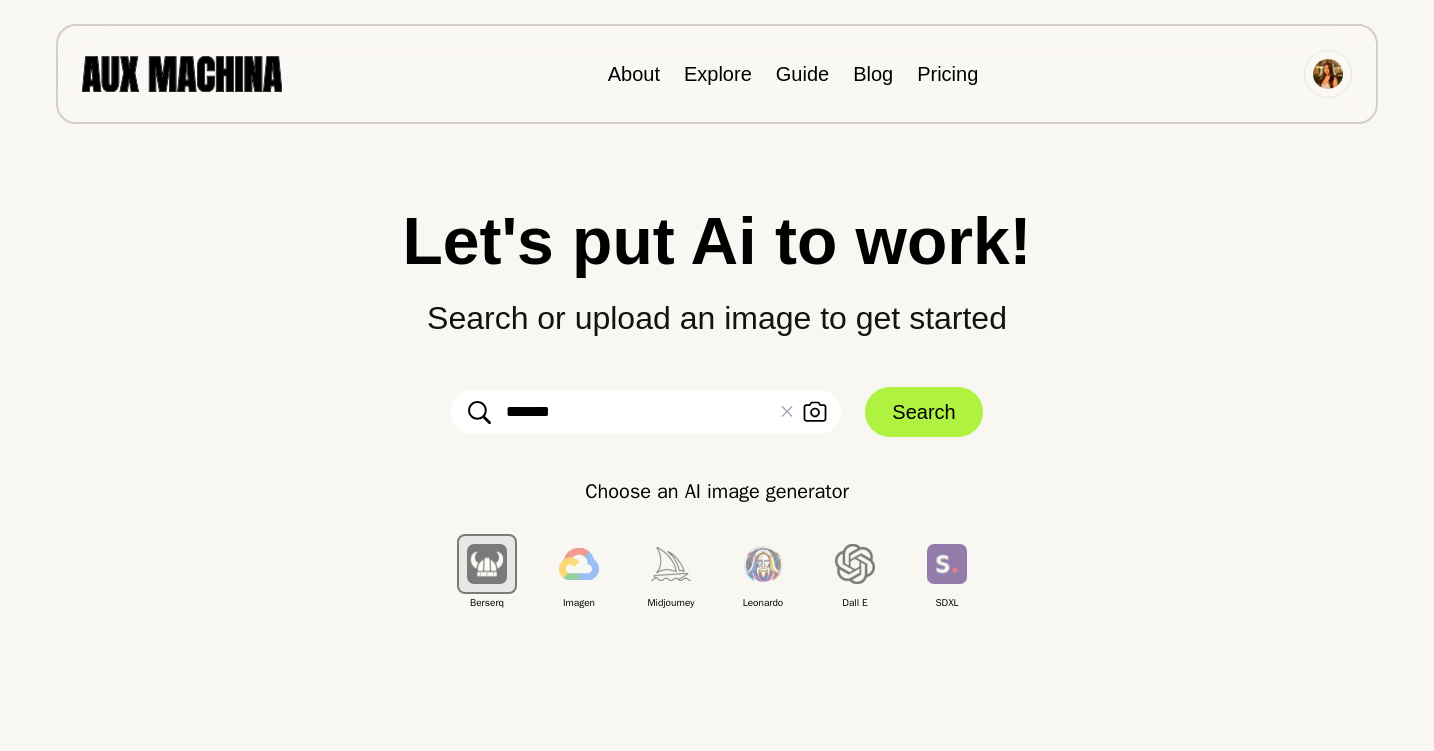 click on "*******" at bounding box center (646, 412) 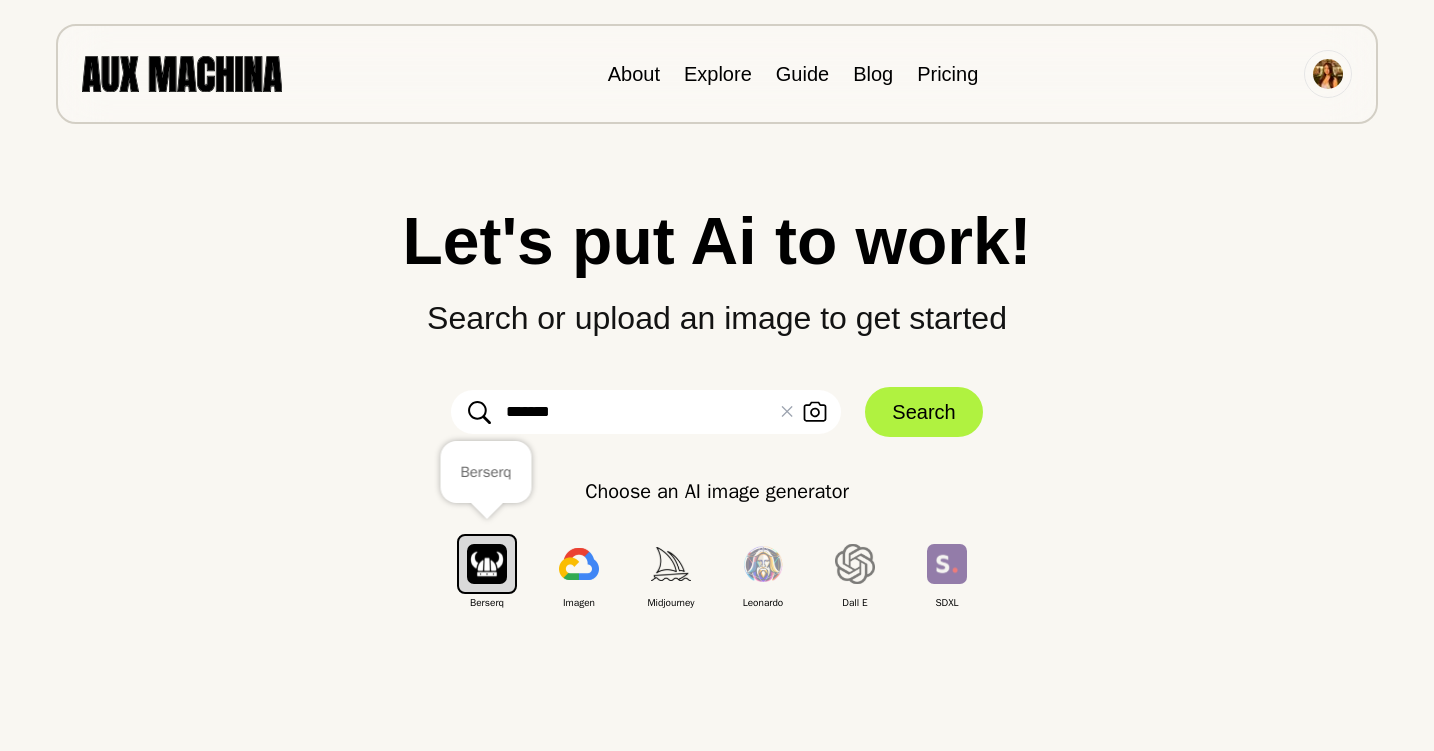 click at bounding box center [487, 563] 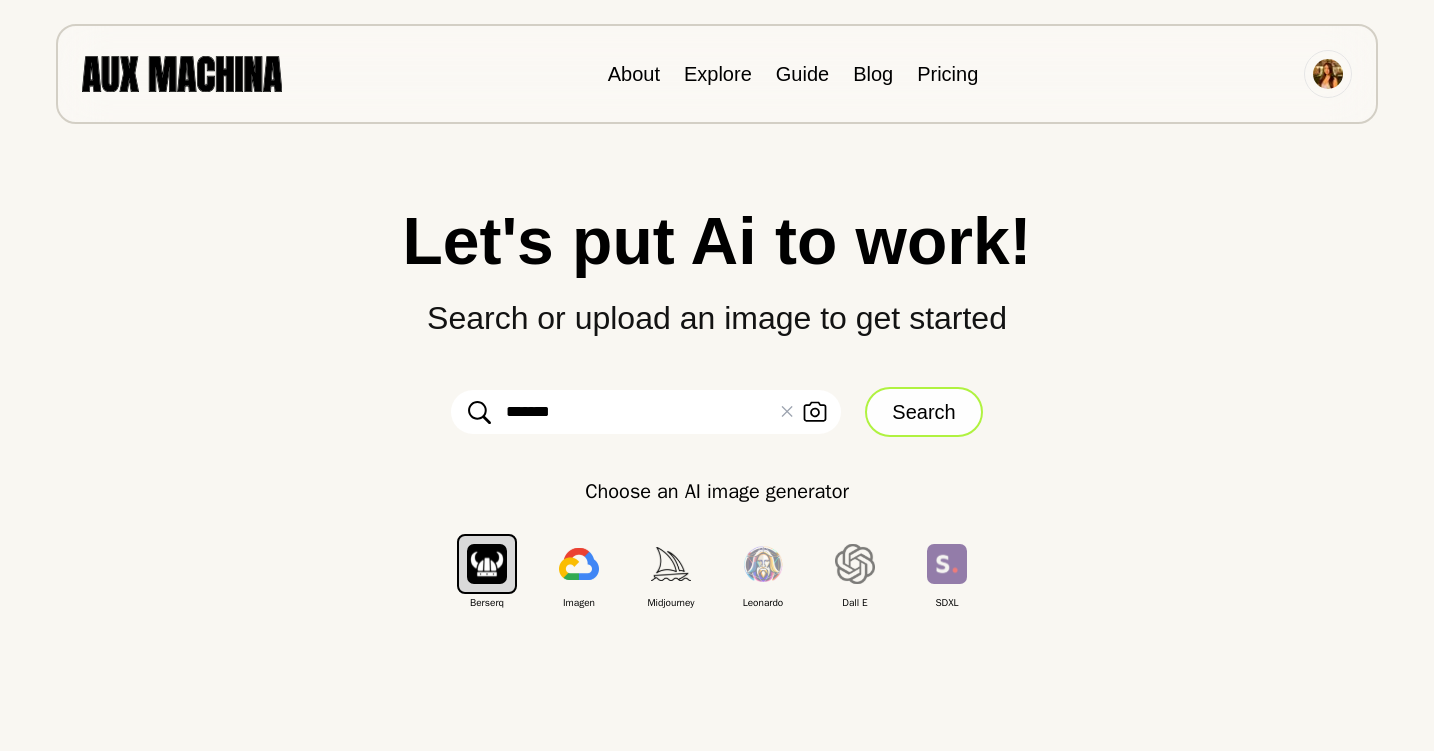 click on "Search" at bounding box center (923, 412) 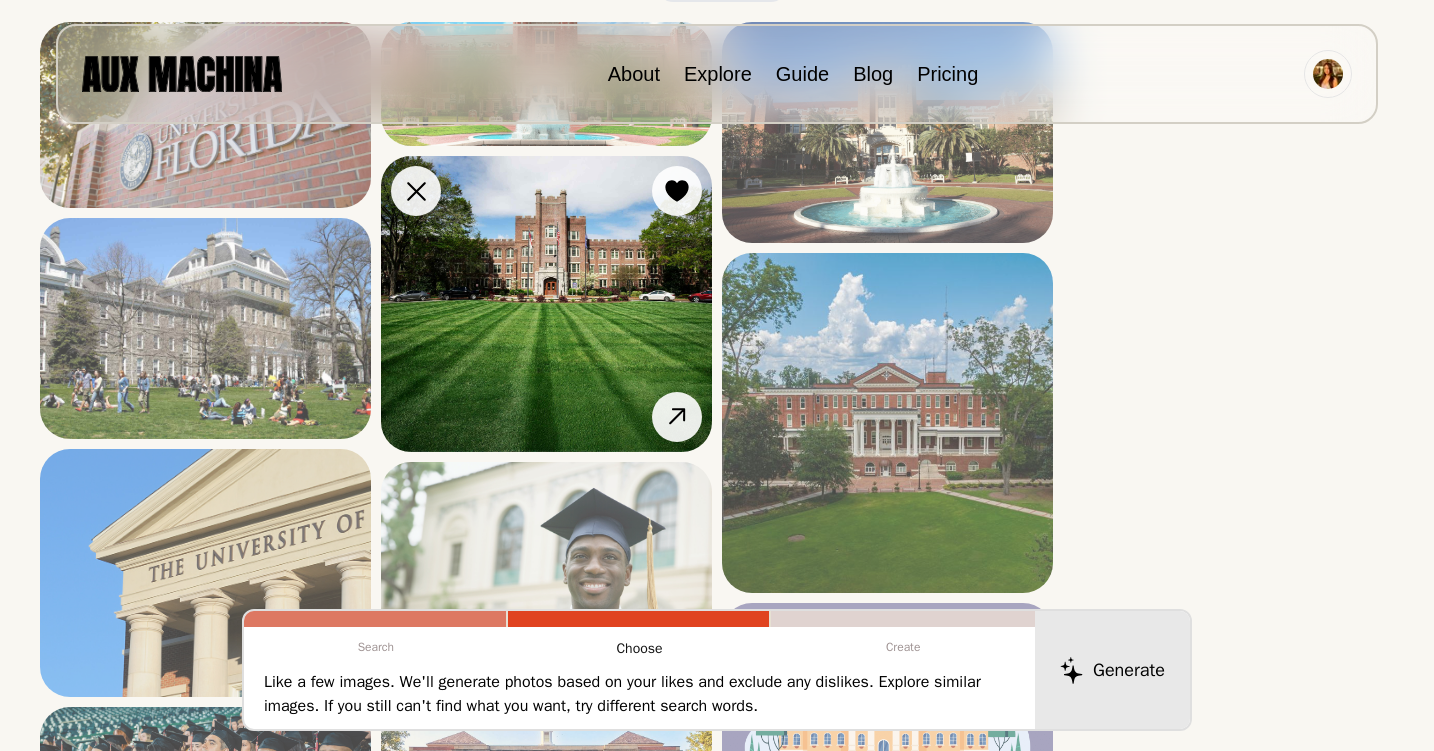 scroll, scrollTop: 0, scrollLeft: 0, axis: both 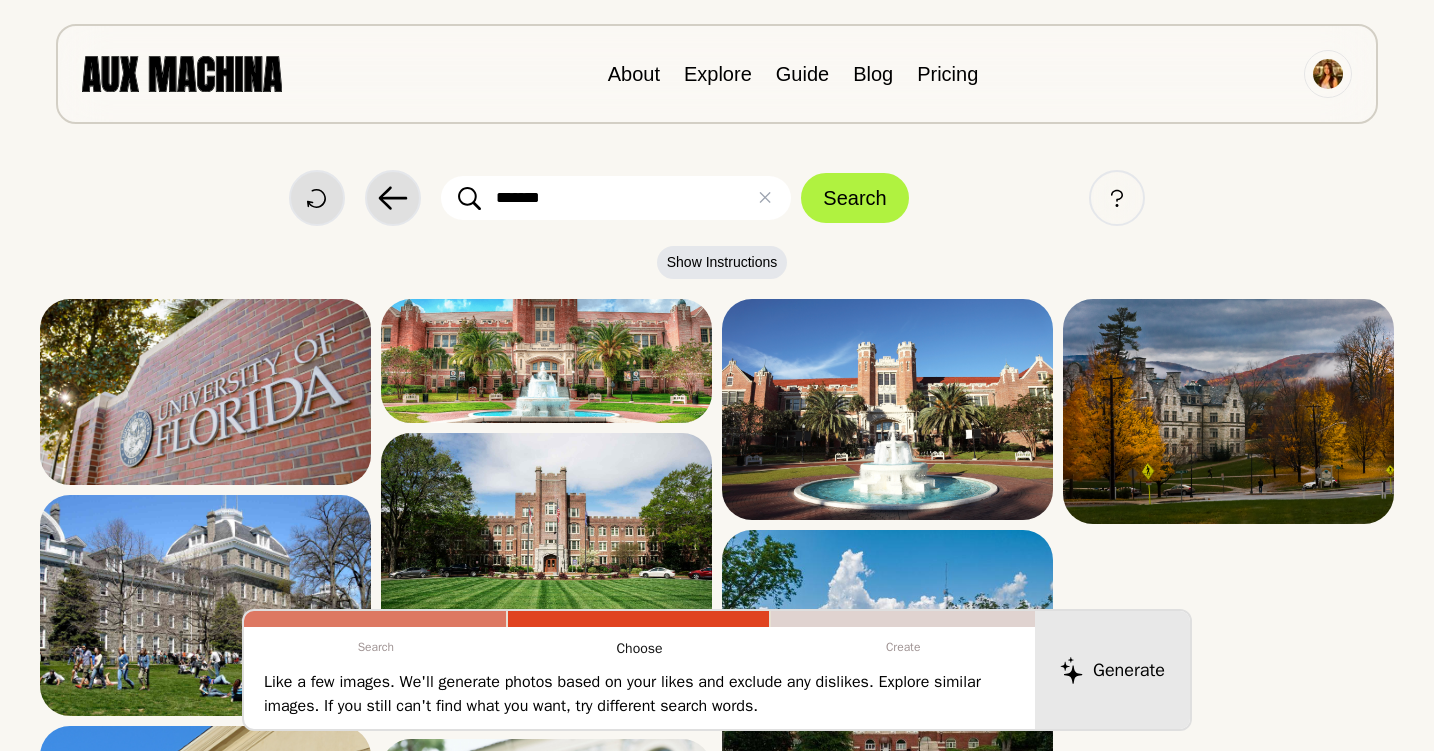 click on "*******" at bounding box center (616, 198) 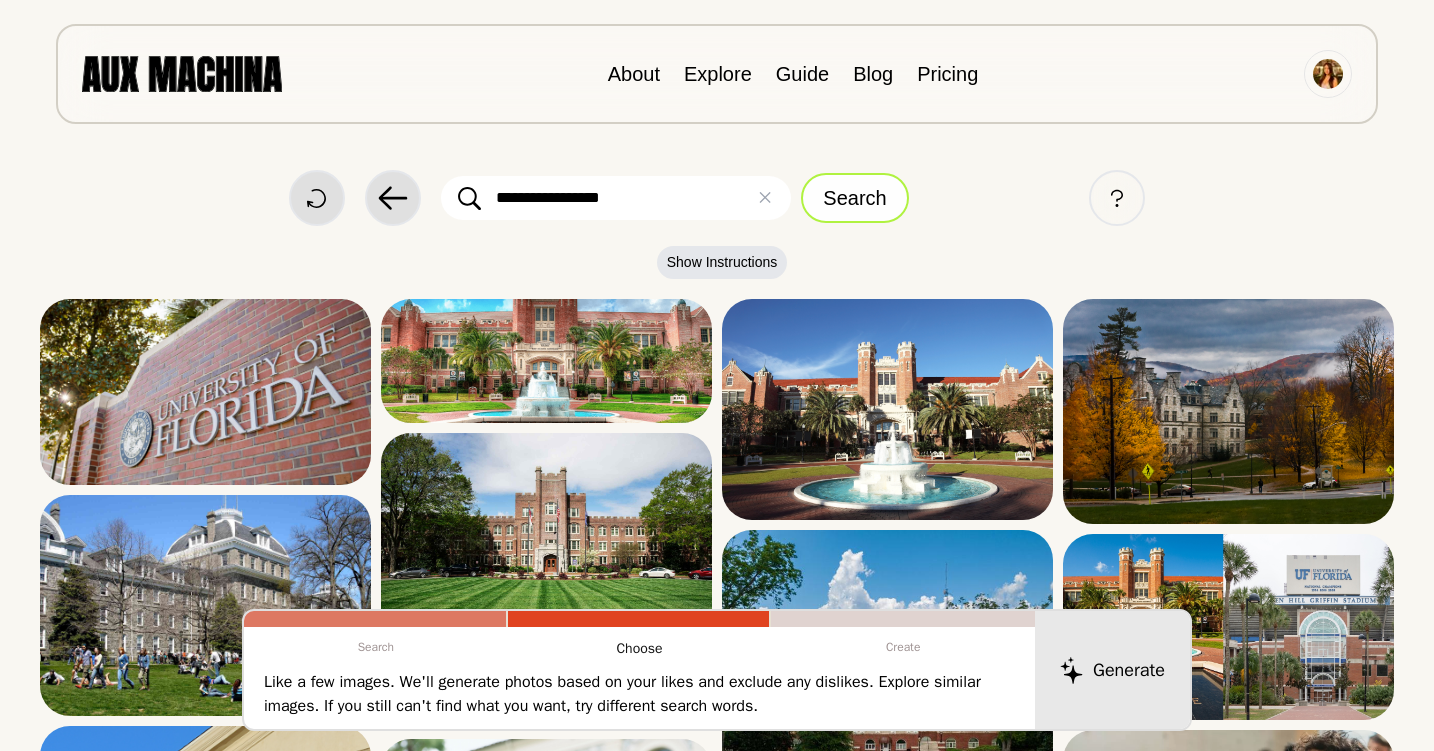 type on "**********" 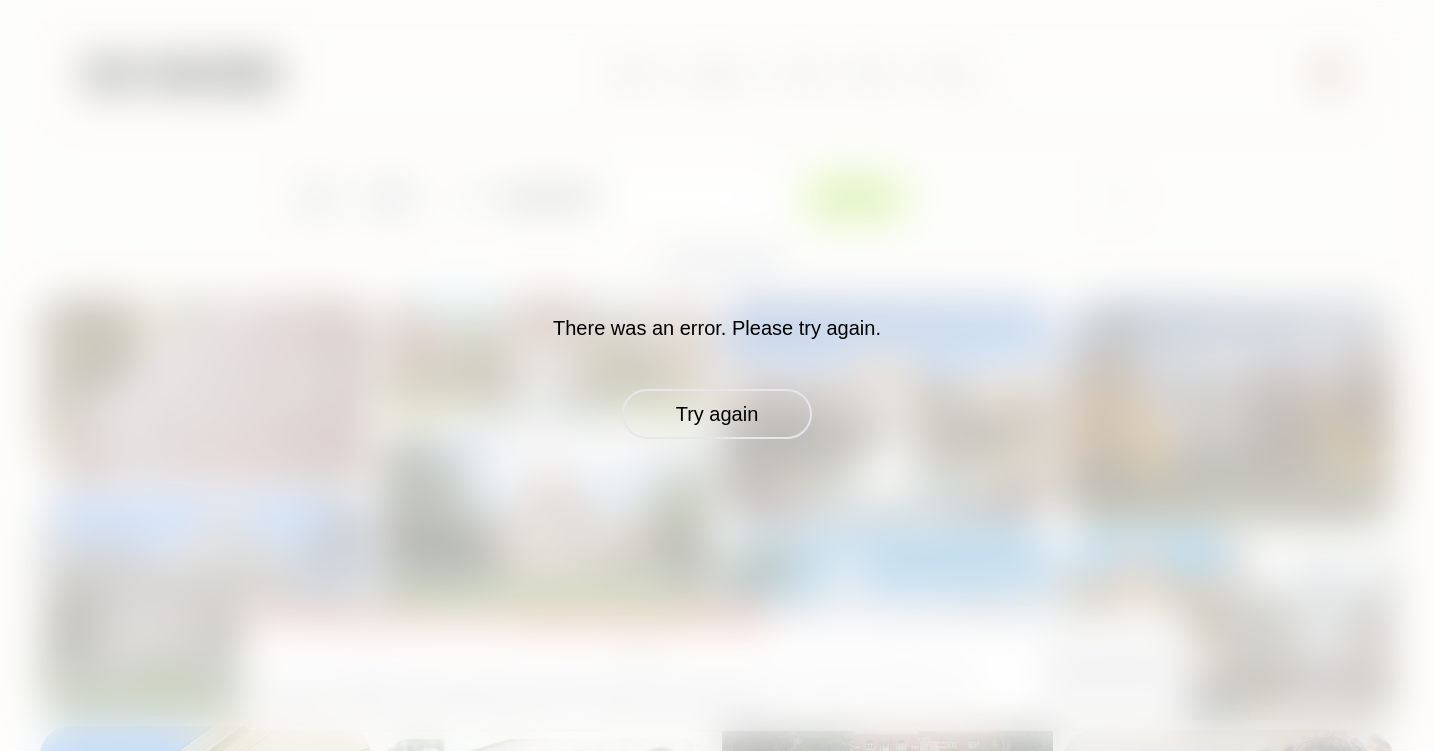 click on "There was an error. Please try again. Try again" at bounding box center (717, 375) 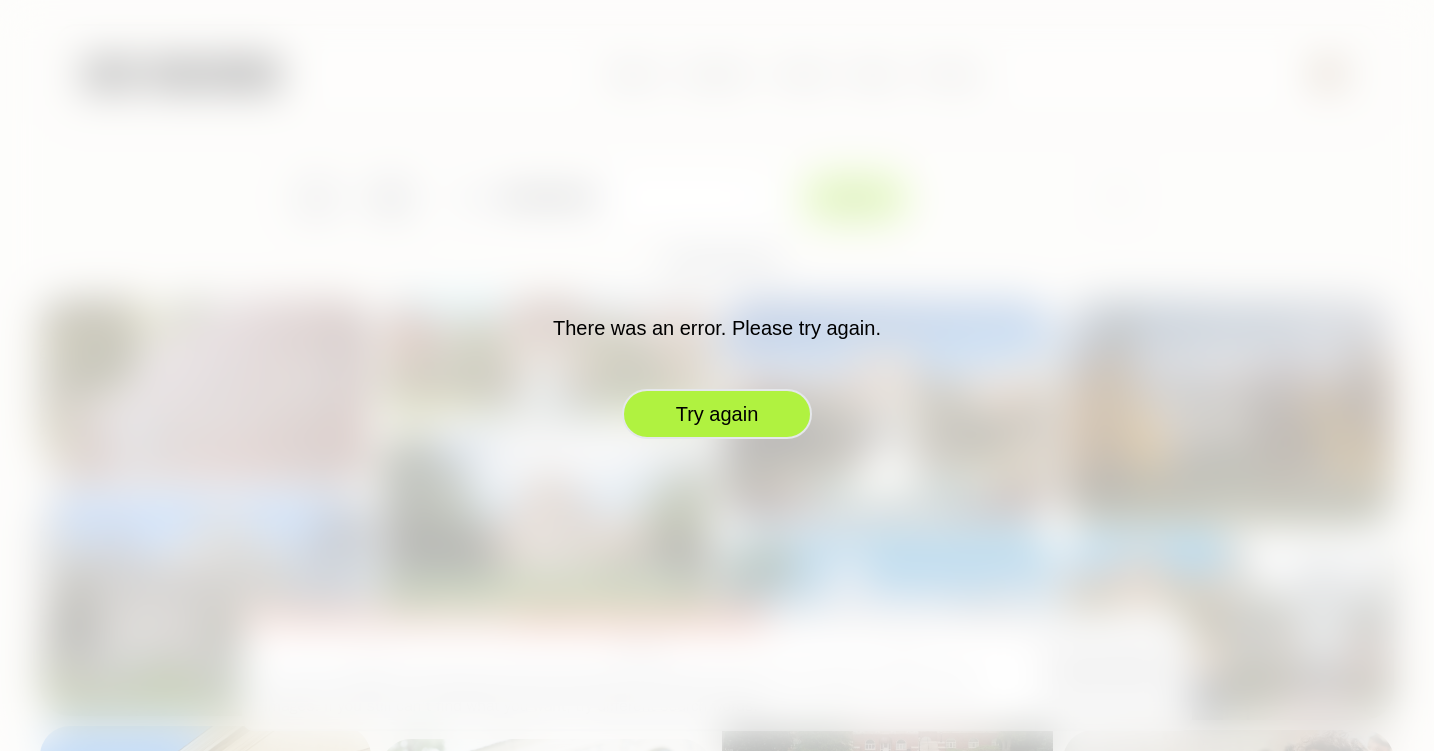 click on "Try again" at bounding box center [717, 414] 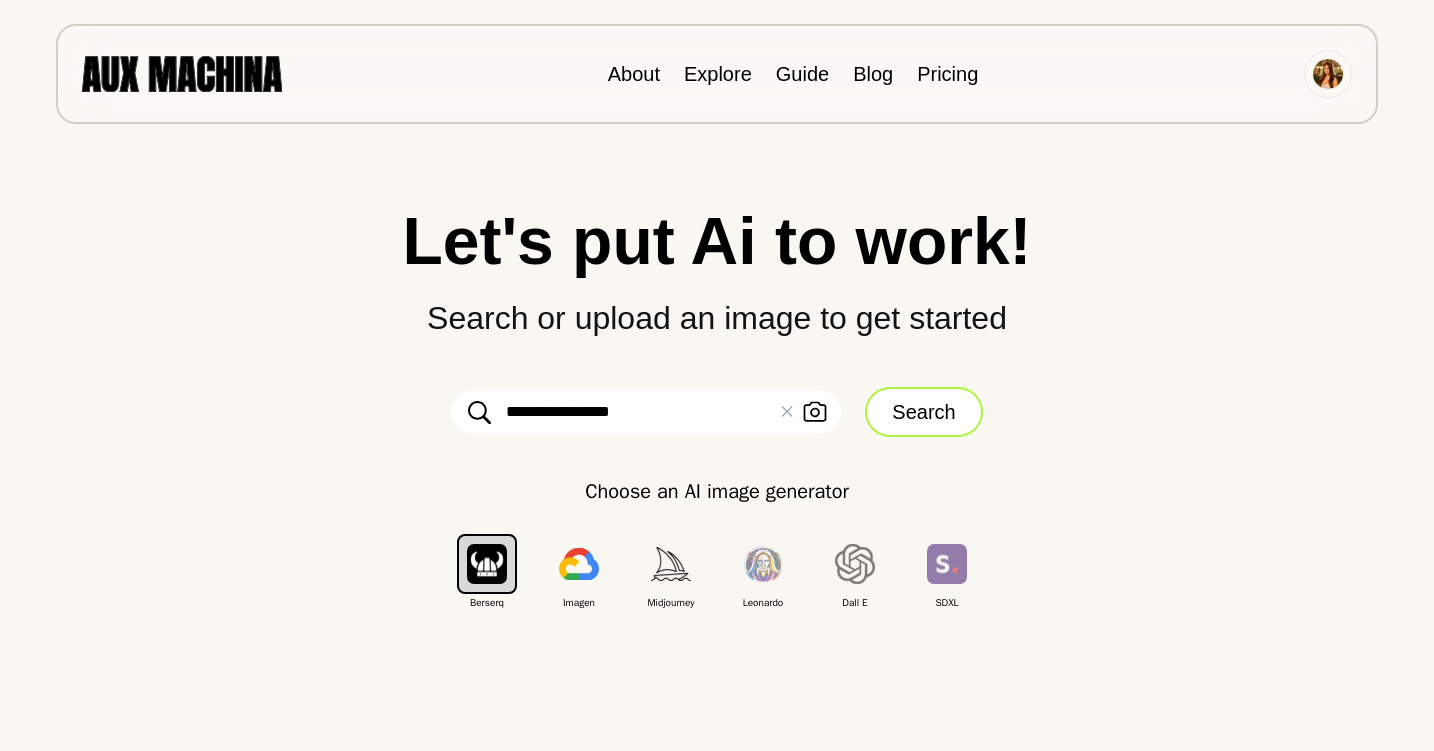 click on "Search" at bounding box center [923, 412] 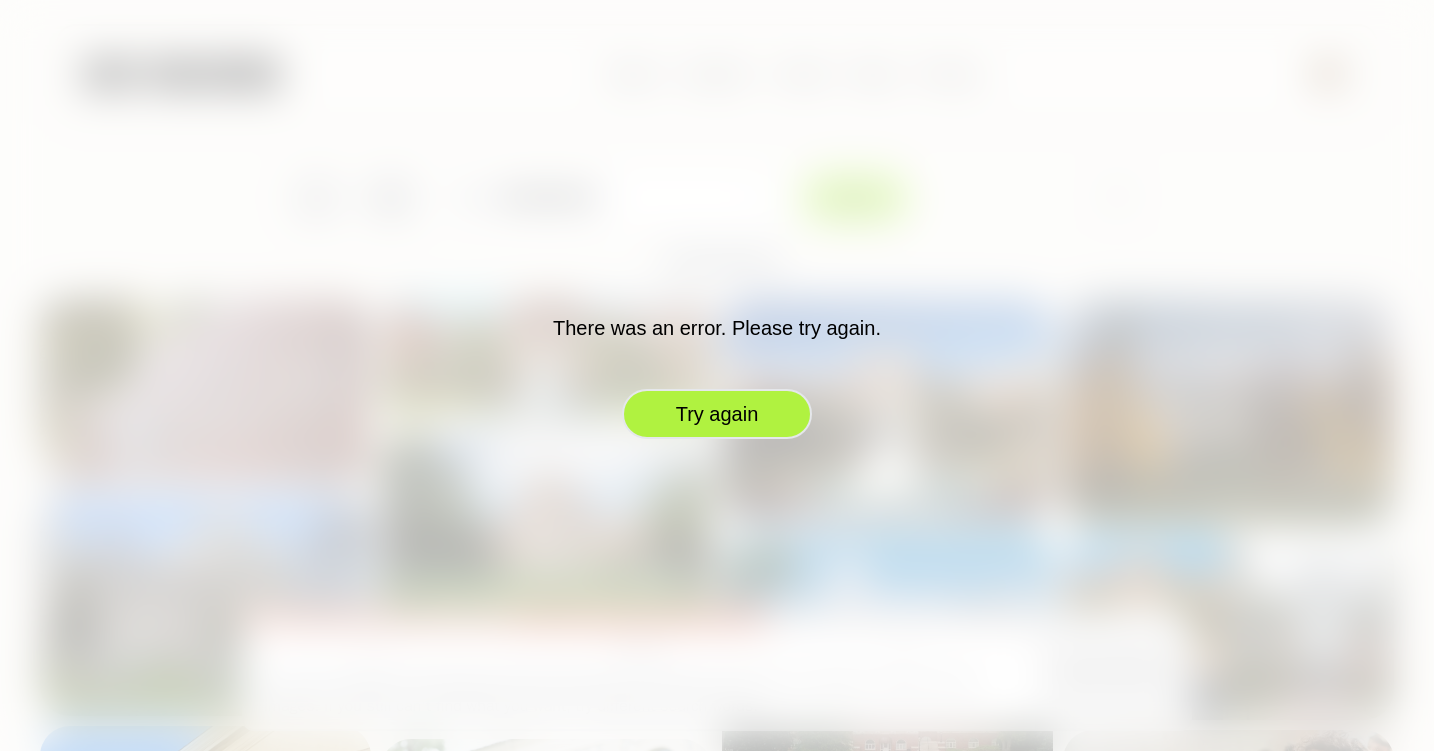 click on "Try again" at bounding box center (717, 414) 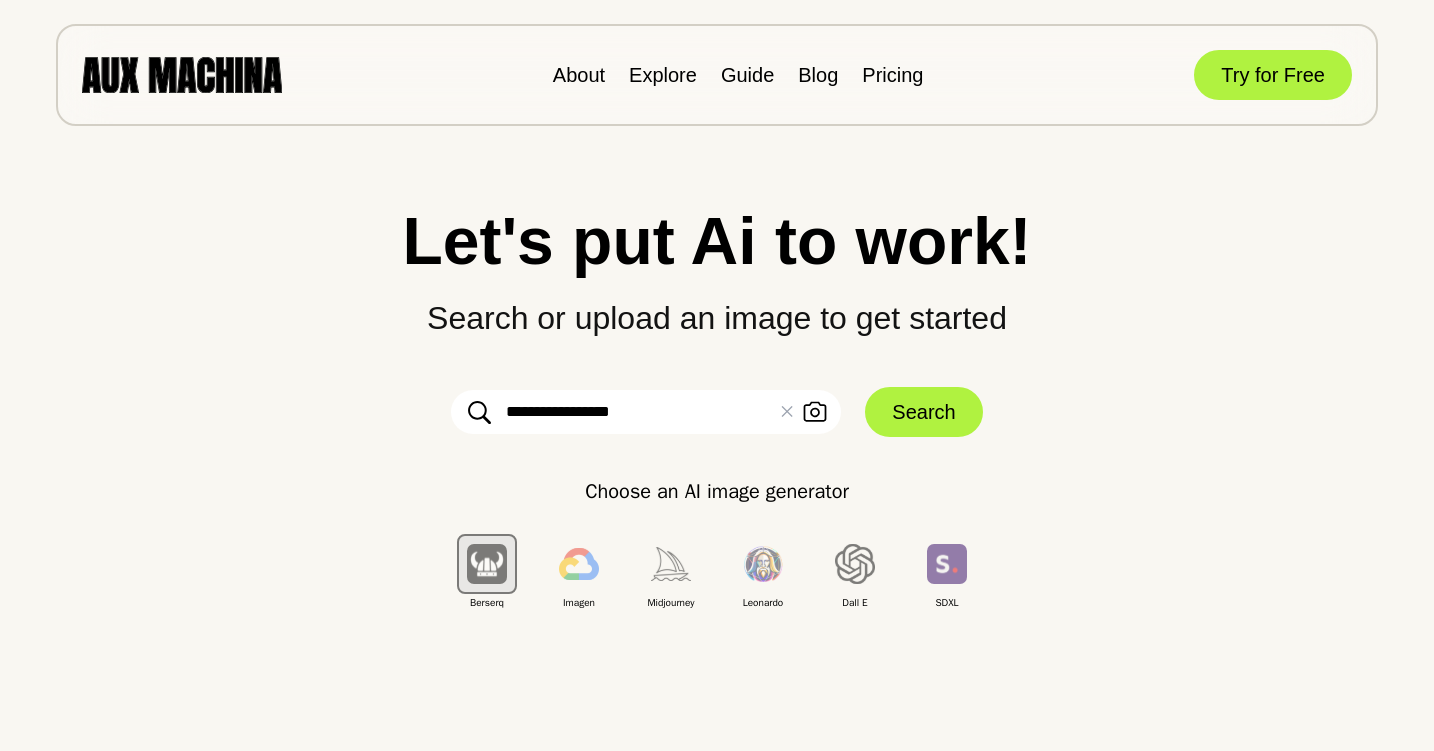 scroll, scrollTop: 0, scrollLeft: 0, axis: both 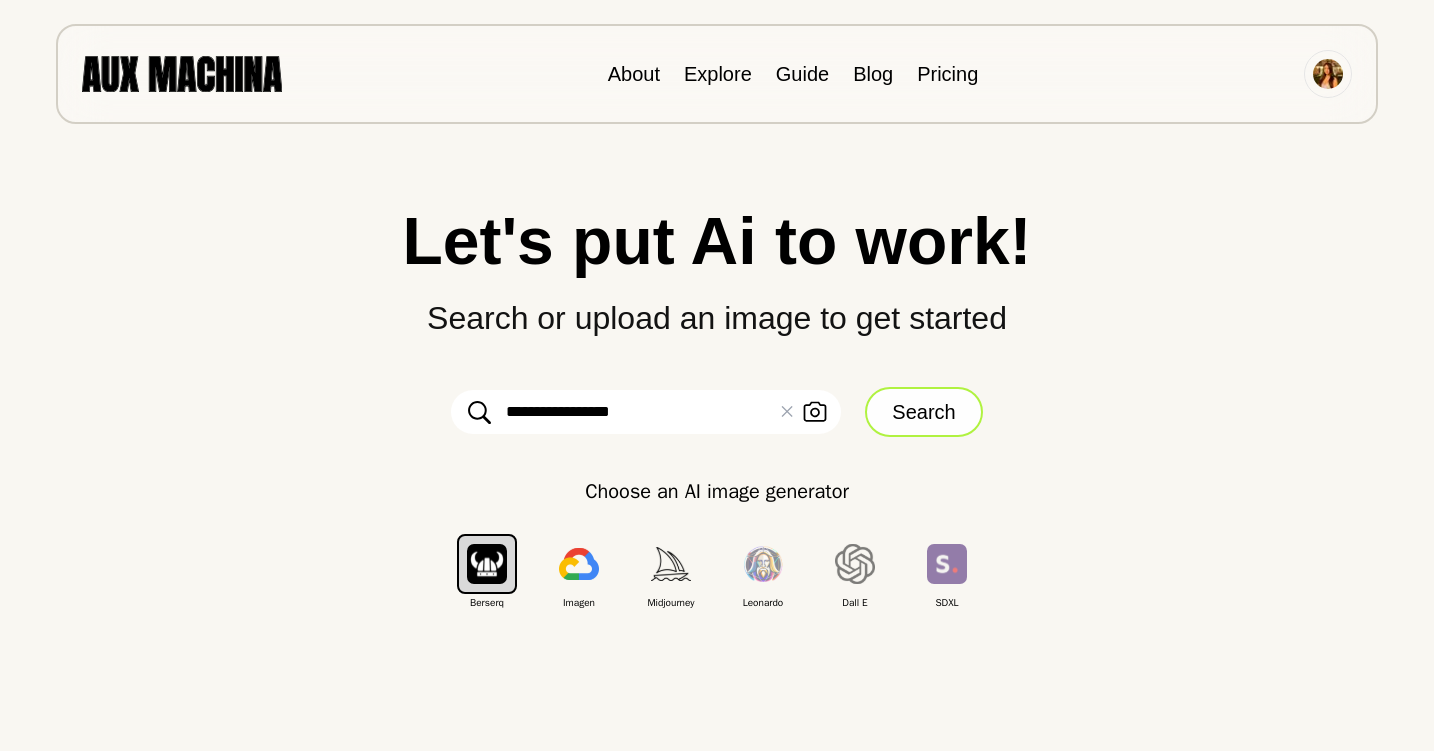 click on "Search" at bounding box center (923, 412) 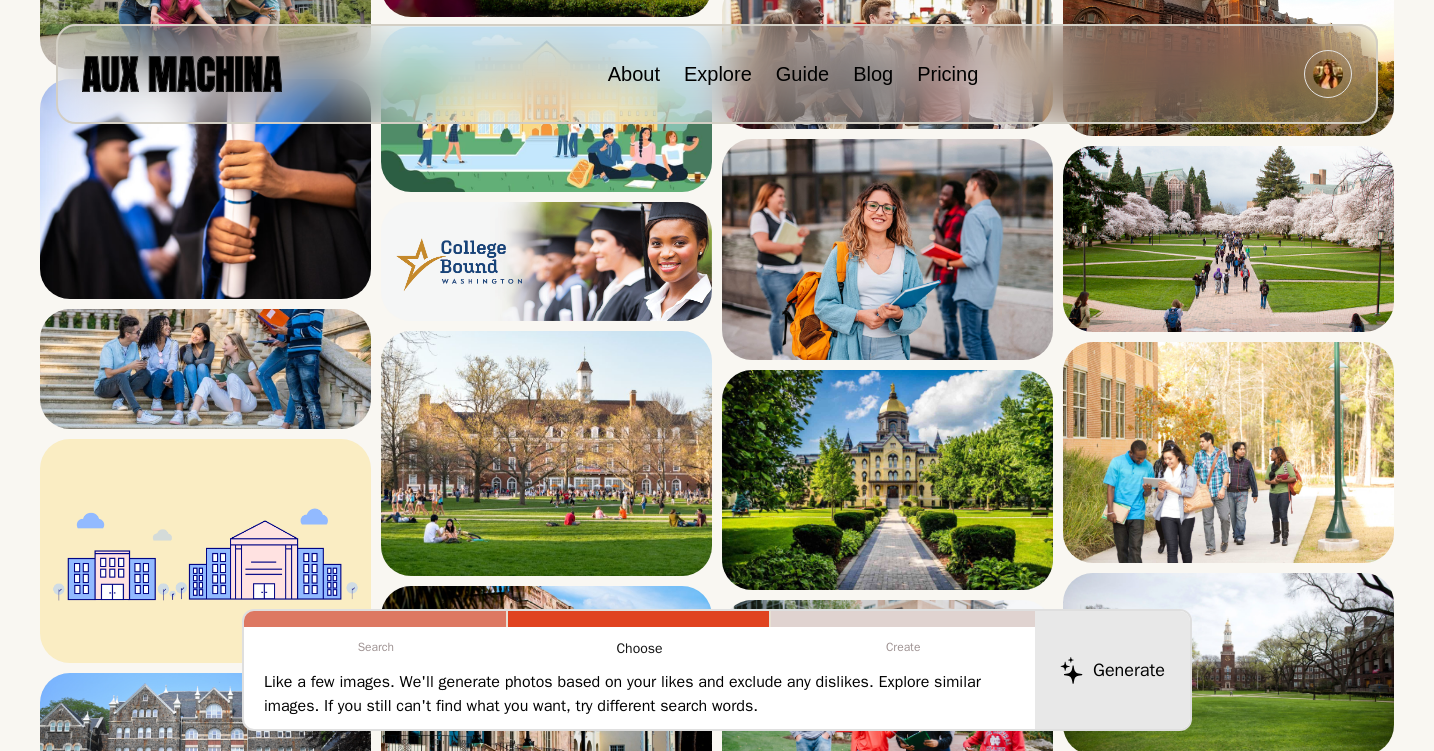 scroll, scrollTop: 1980, scrollLeft: 0, axis: vertical 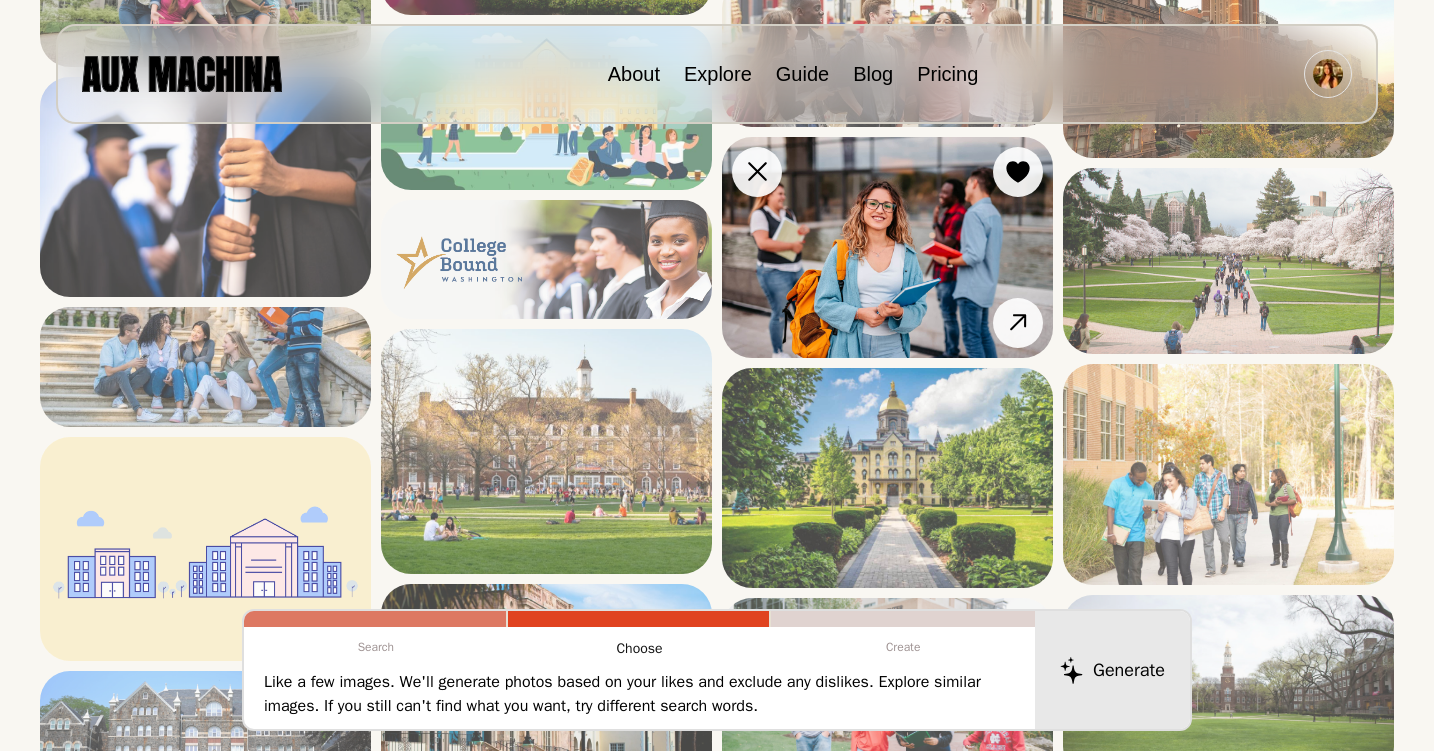 click at bounding box center (887, 247) 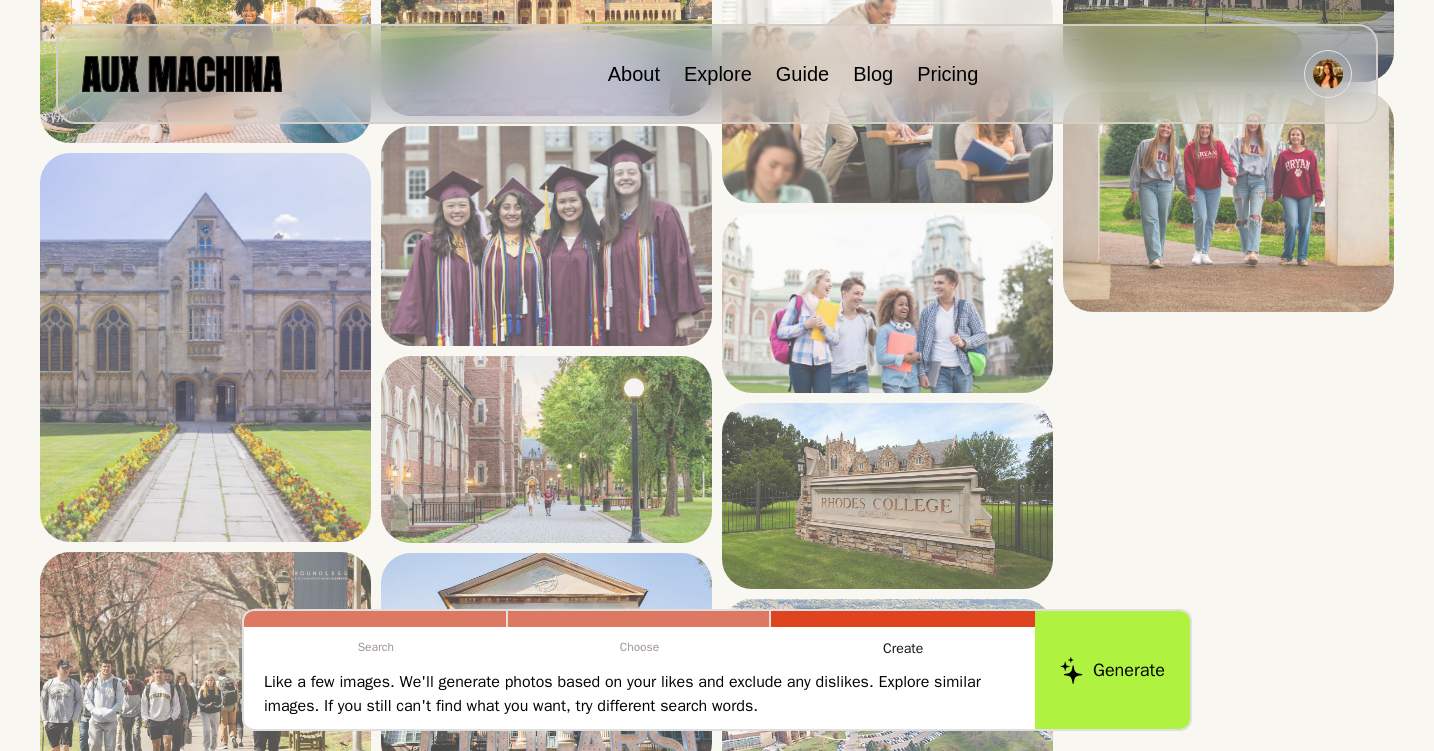 scroll, scrollTop: 3952, scrollLeft: 0, axis: vertical 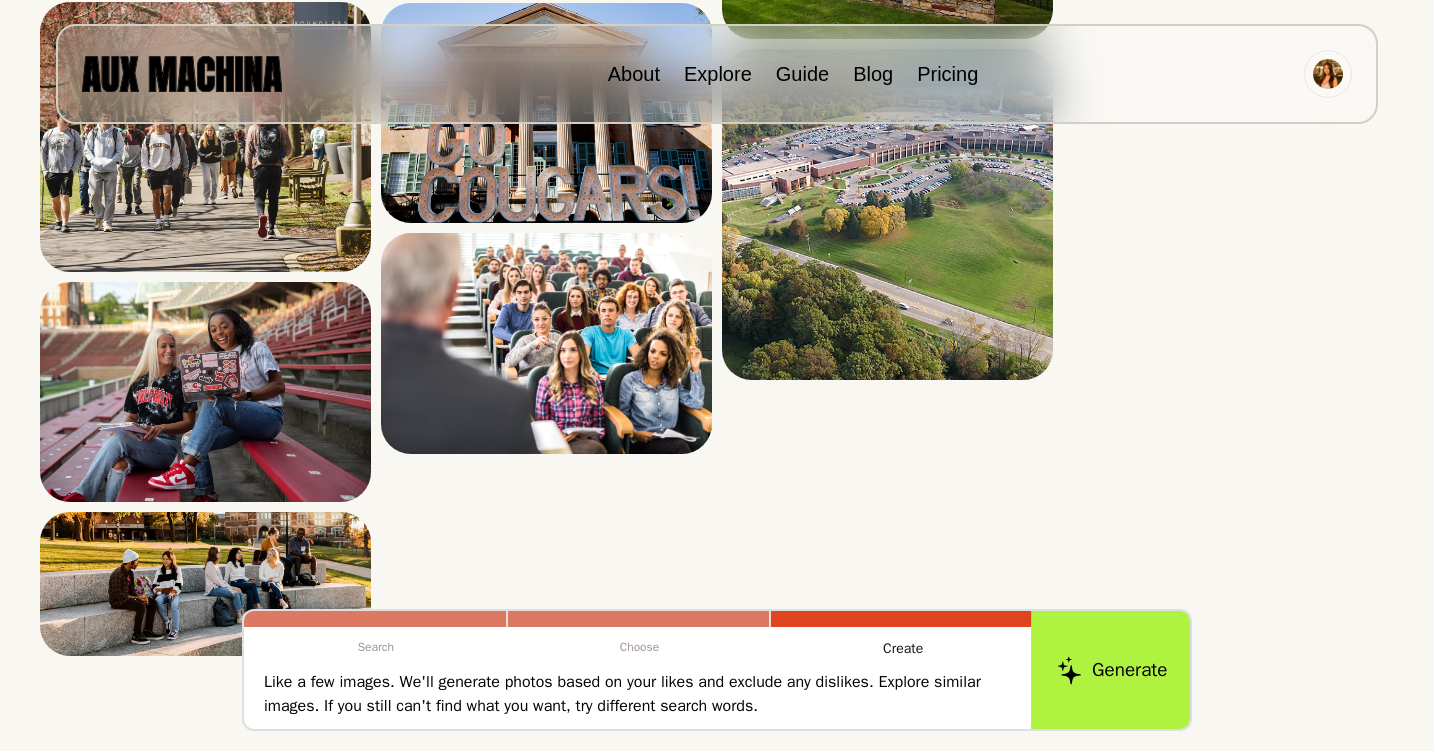 click on "Generate" at bounding box center (1112, 670) 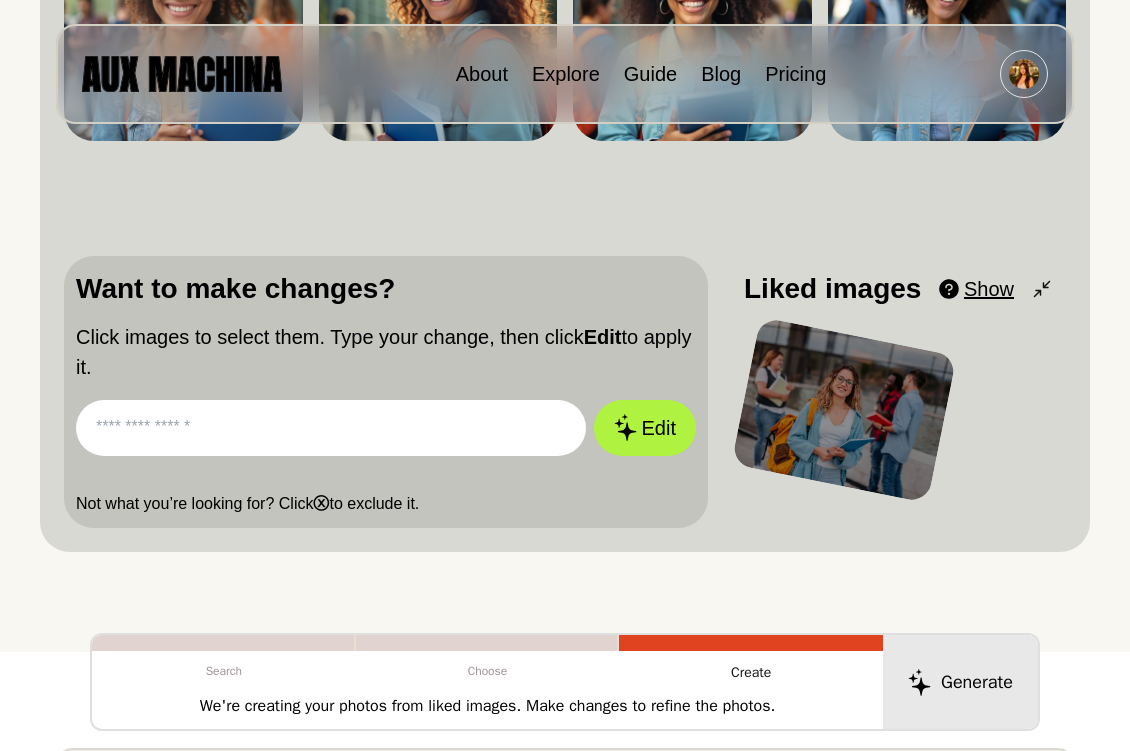 scroll, scrollTop: 413, scrollLeft: 0, axis: vertical 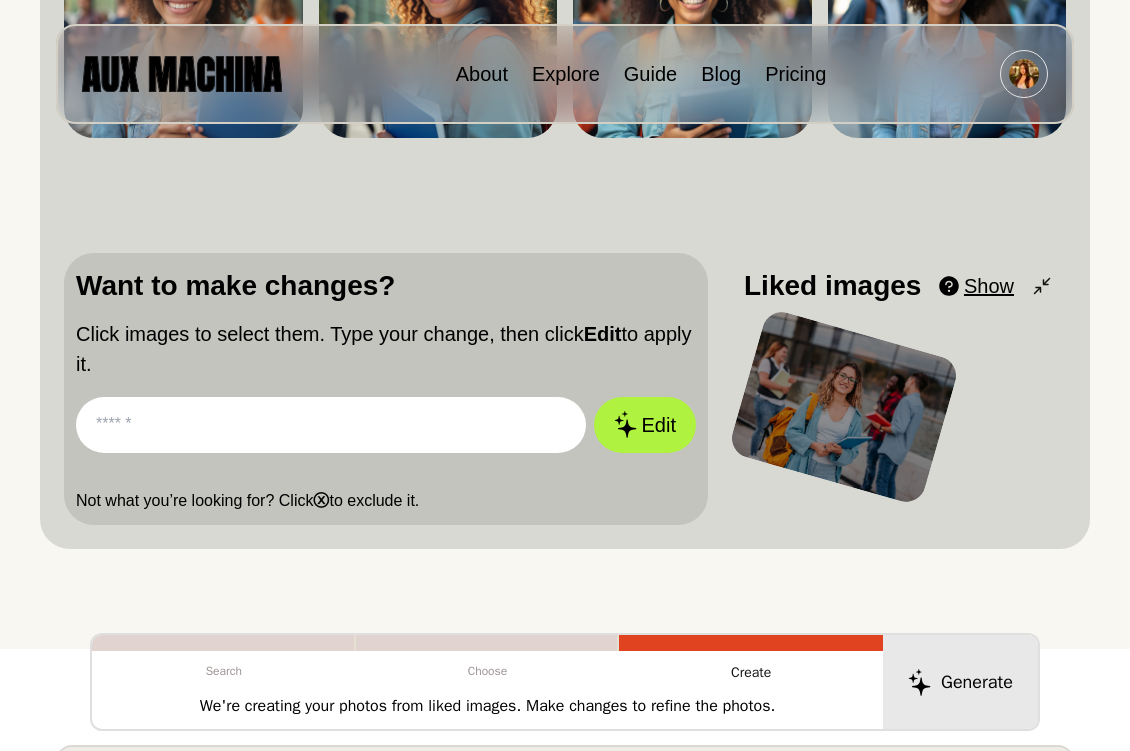 click at bounding box center [331, 425] 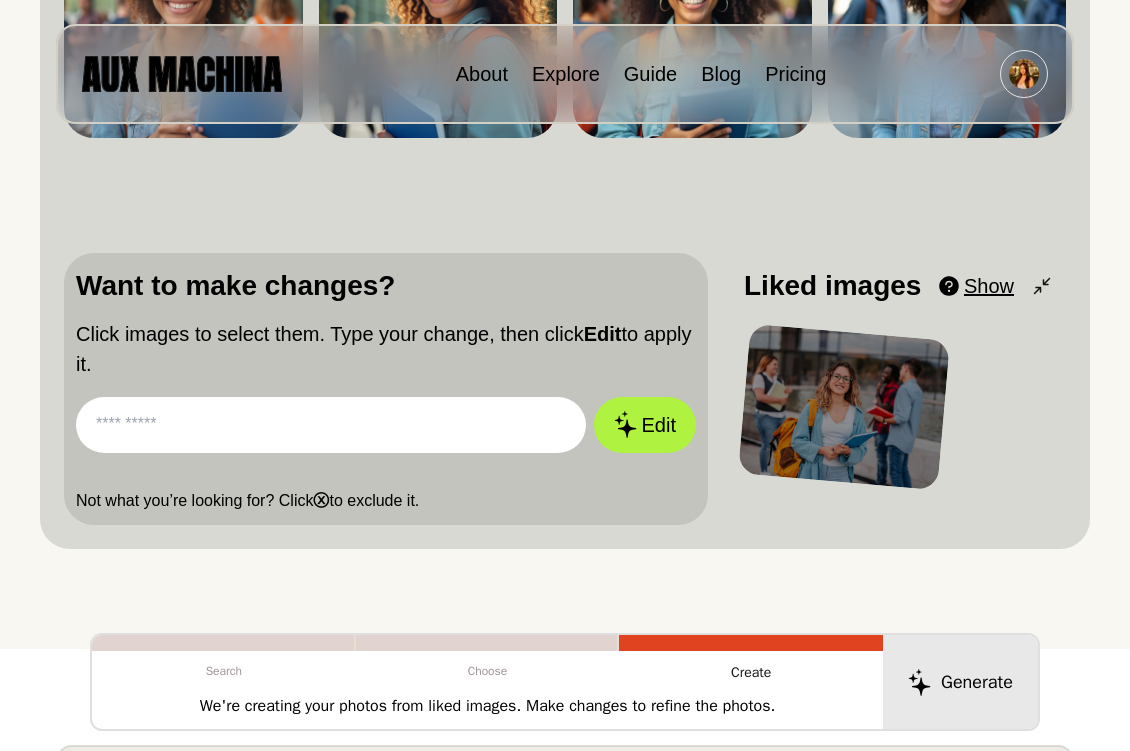 paste on "**********" 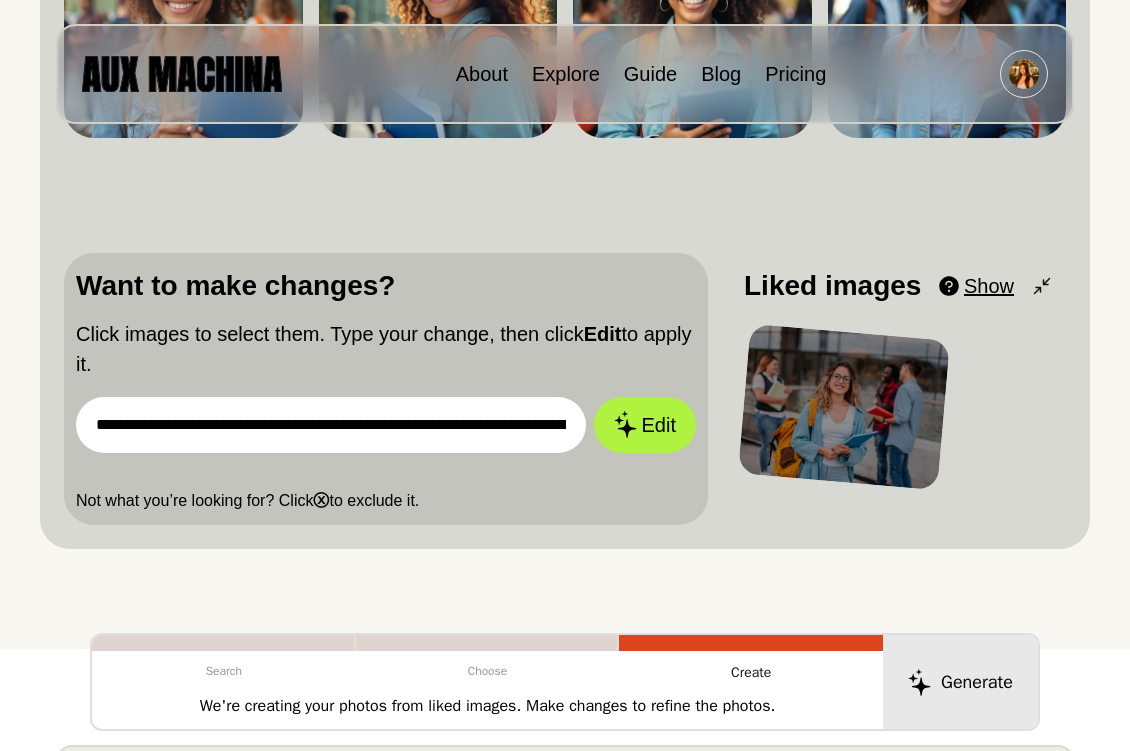 scroll, scrollTop: 0, scrollLeft: 461, axis: horizontal 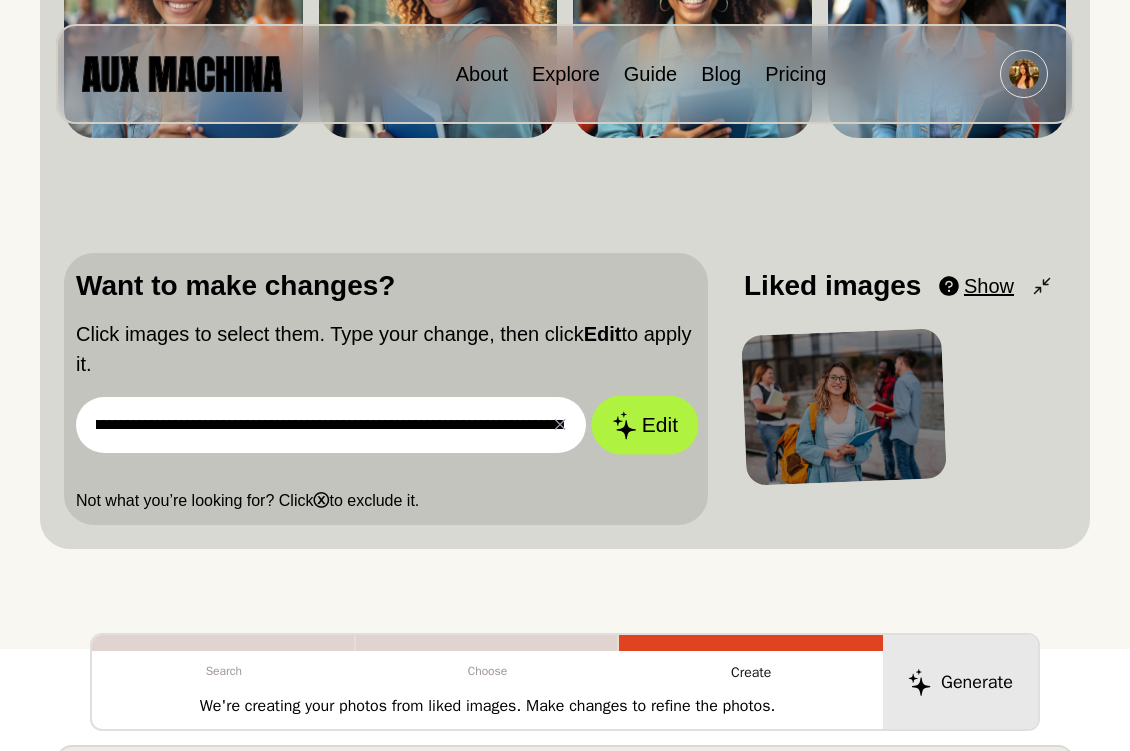 type on "**********" 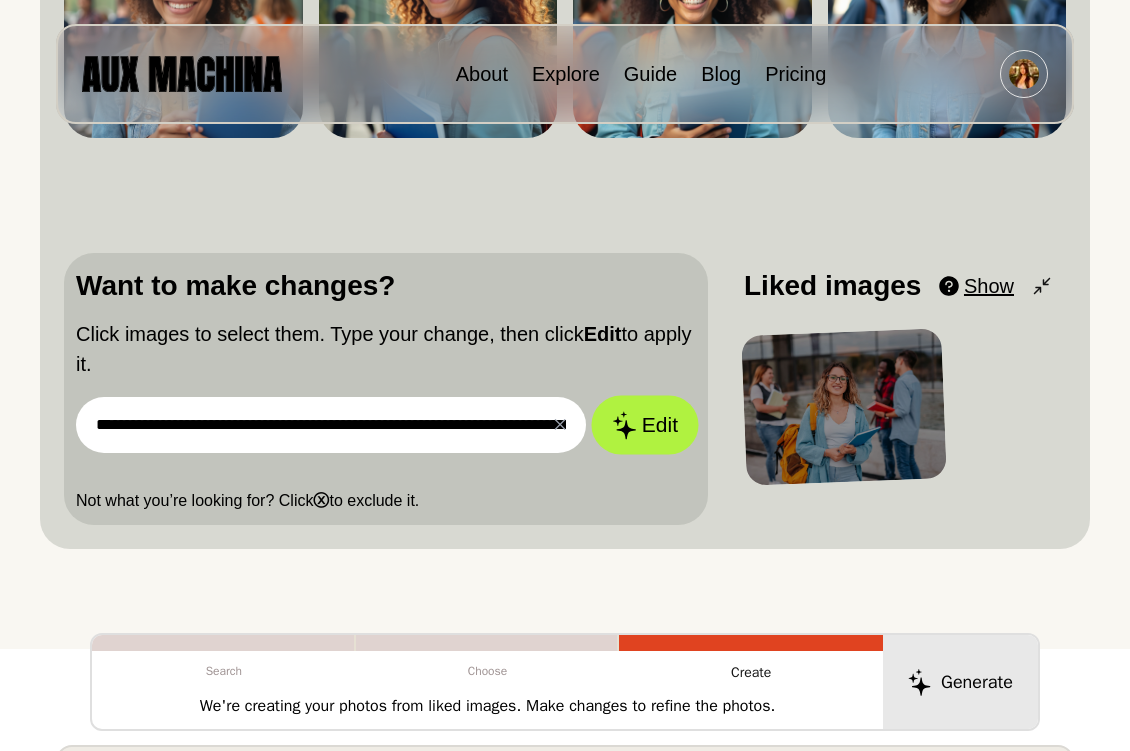 click on "Edit" at bounding box center (645, 424) 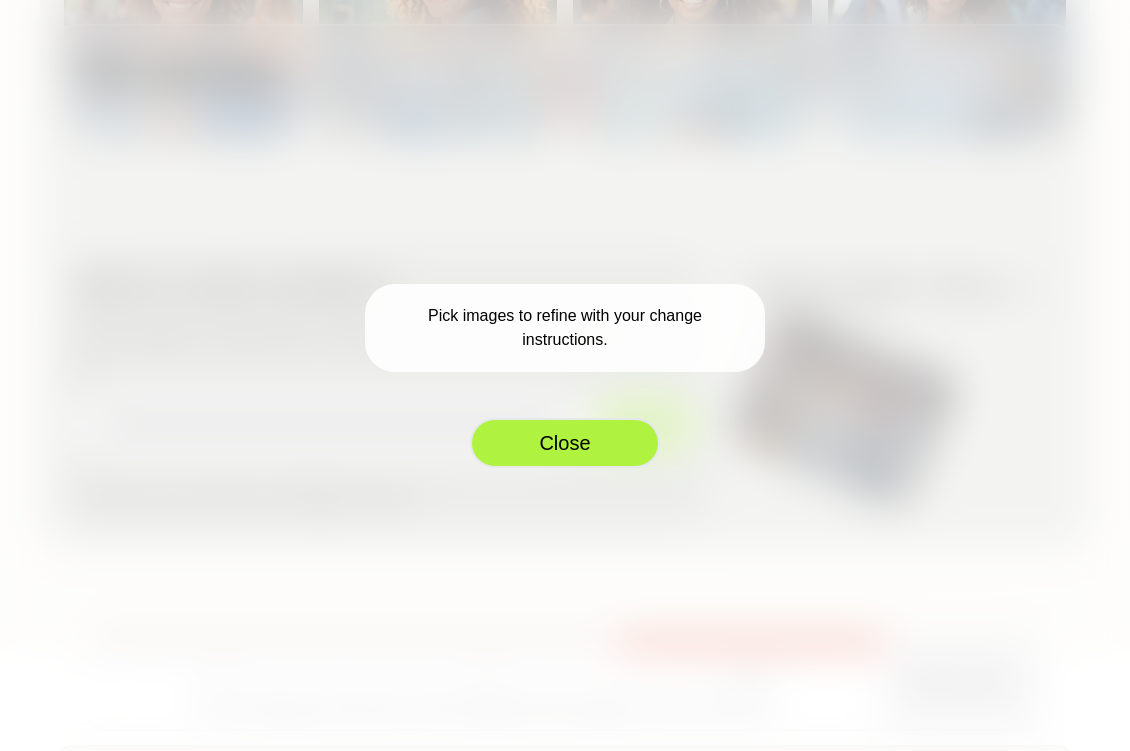click on "Close" at bounding box center (565, 443) 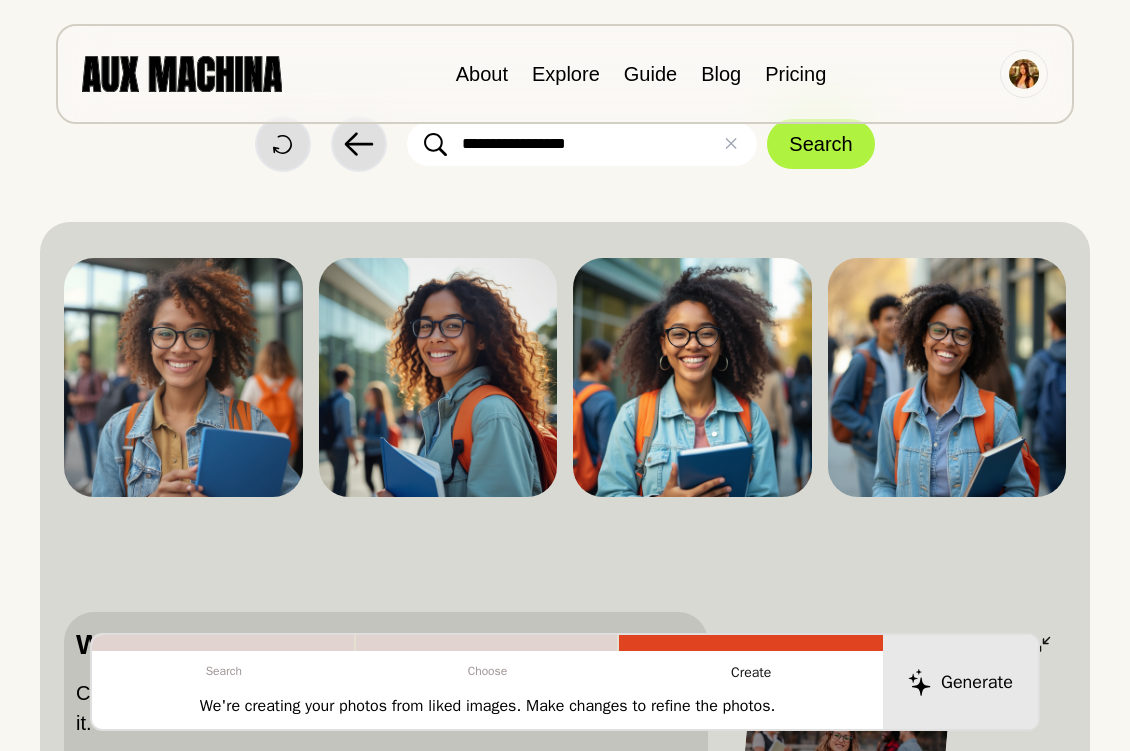 scroll, scrollTop: 0, scrollLeft: 0, axis: both 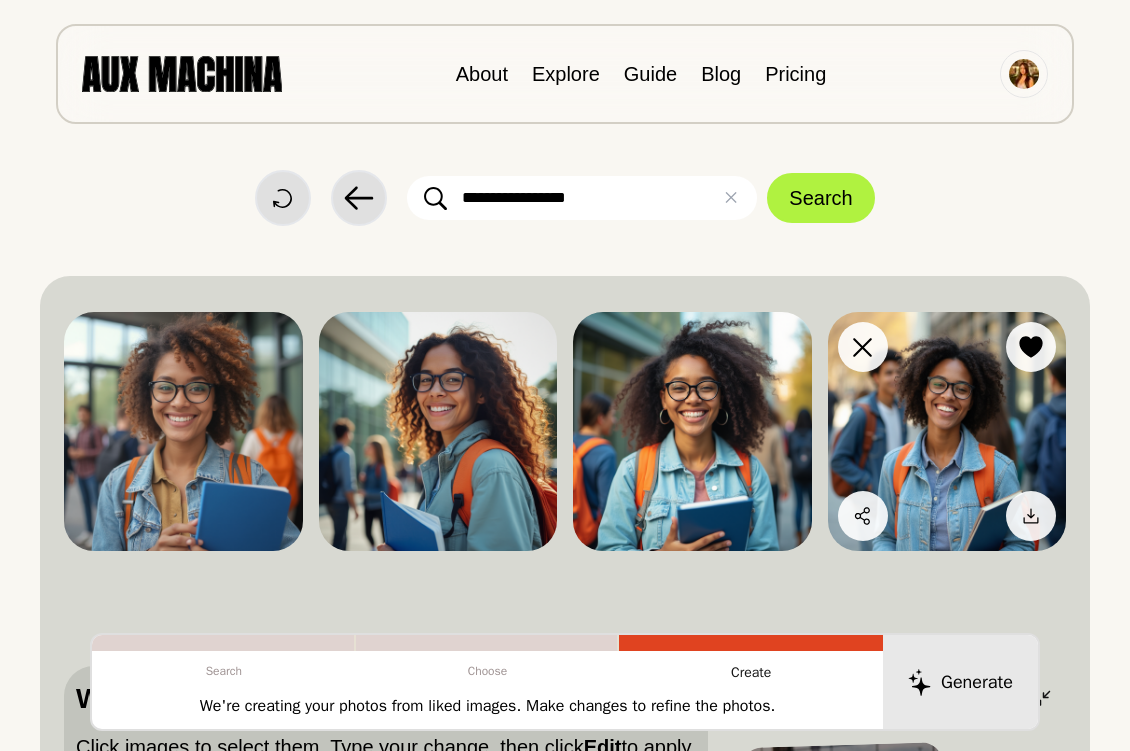 click at bounding box center (947, 431) 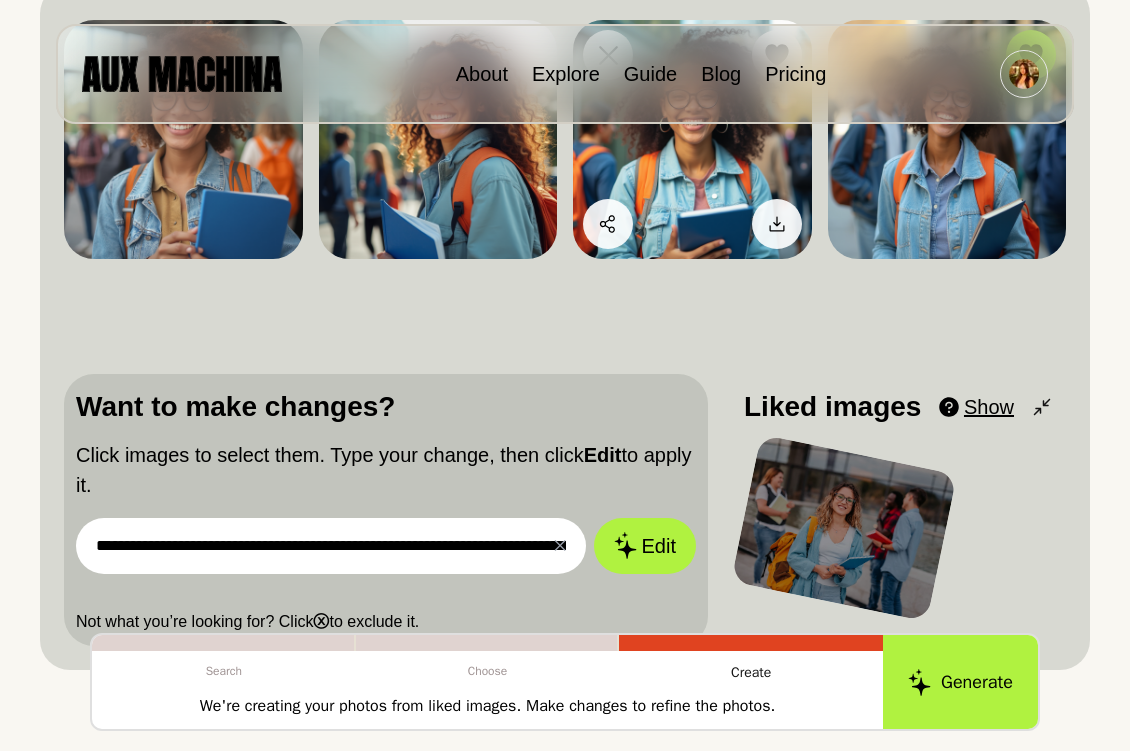 scroll, scrollTop: 329, scrollLeft: 0, axis: vertical 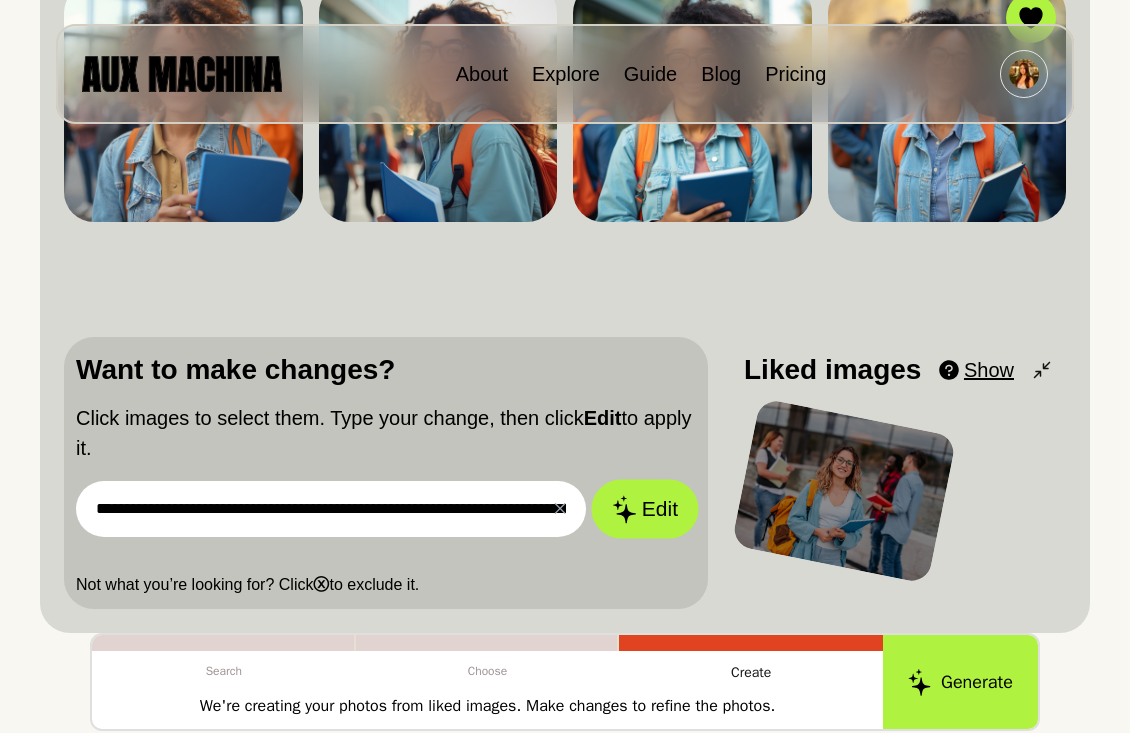 click on "Edit" at bounding box center (645, 508) 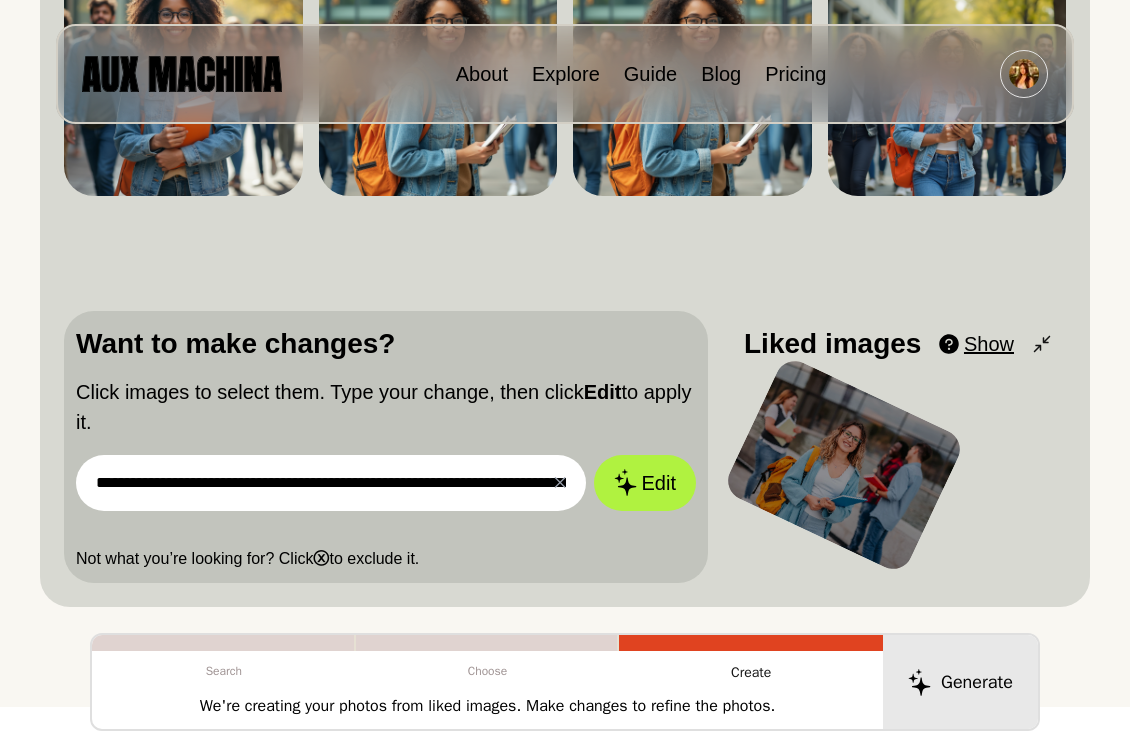 scroll, scrollTop: 354, scrollLeft: 0, axis: vertical 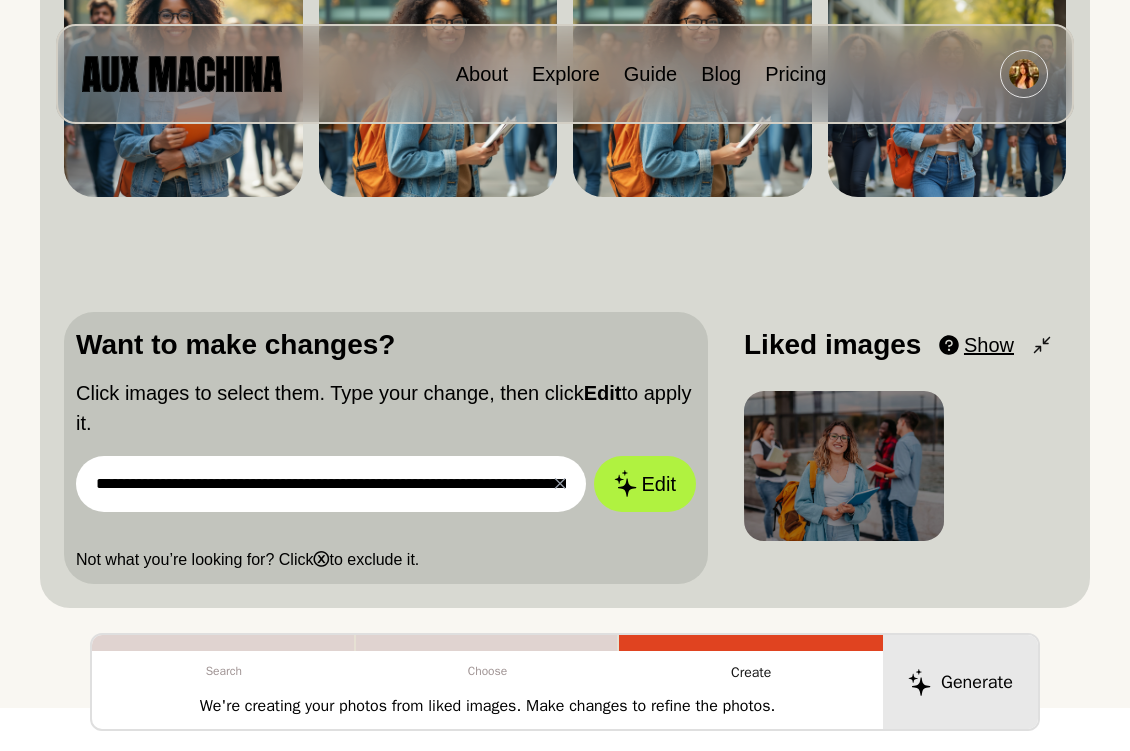 drag, startPoint x: 399, startPoint y: 486, endPoint x: 245, endPoint y: 485, distance: 154.00325 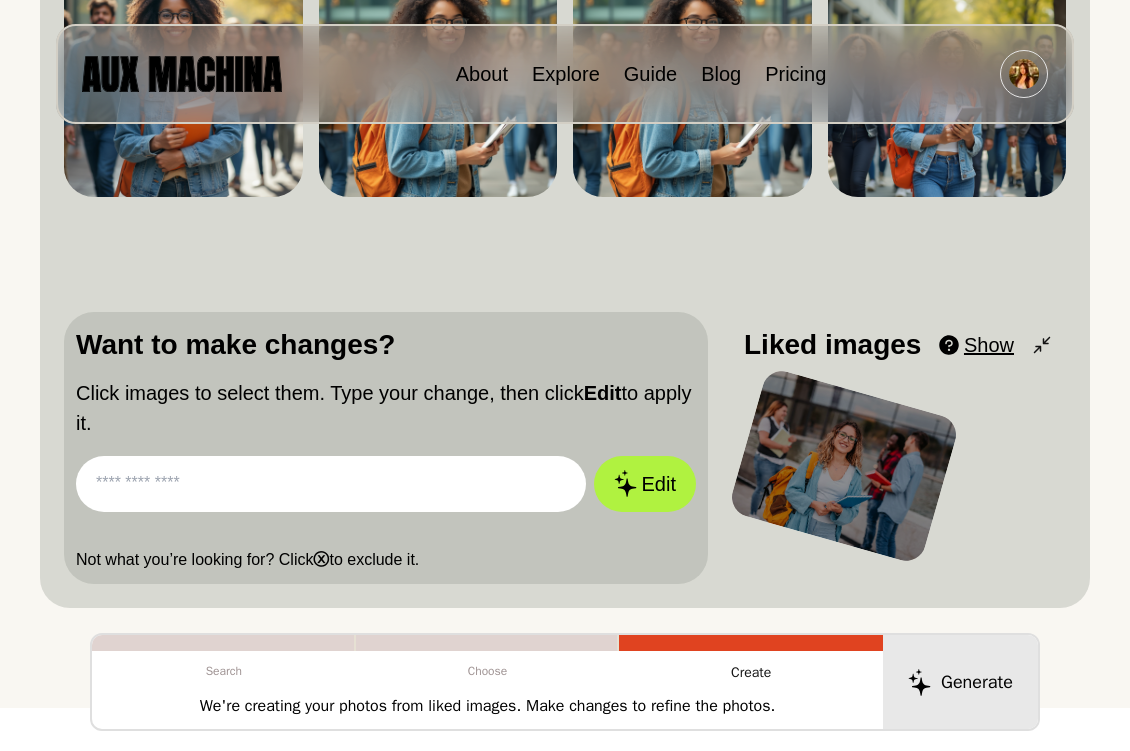 click at bounding box center (331, 484) 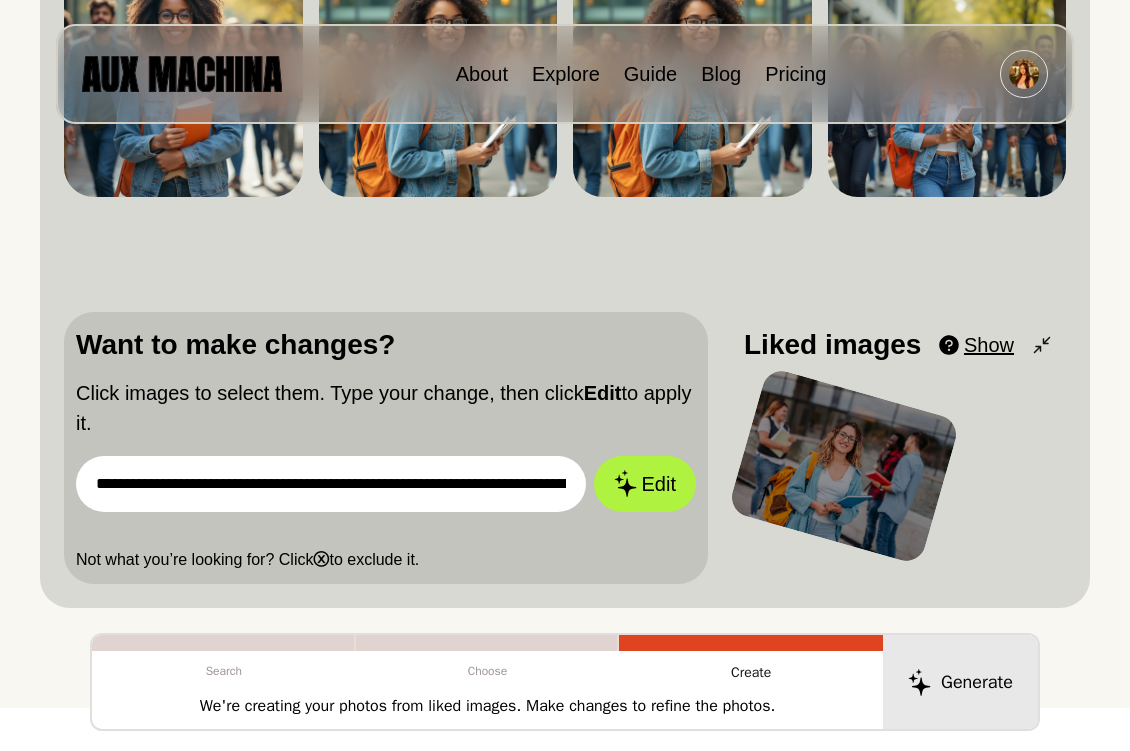 scroll, scrollTop: 0, scrollLeft: 5958, axis: horizontal 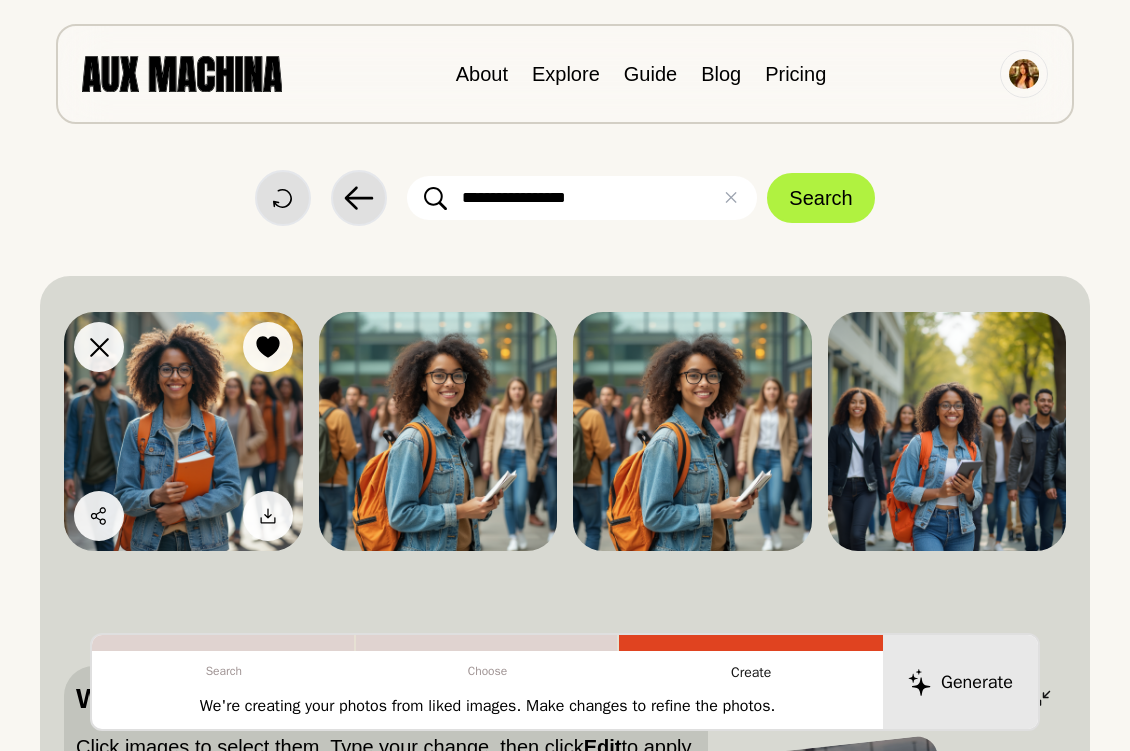 type on "**********" 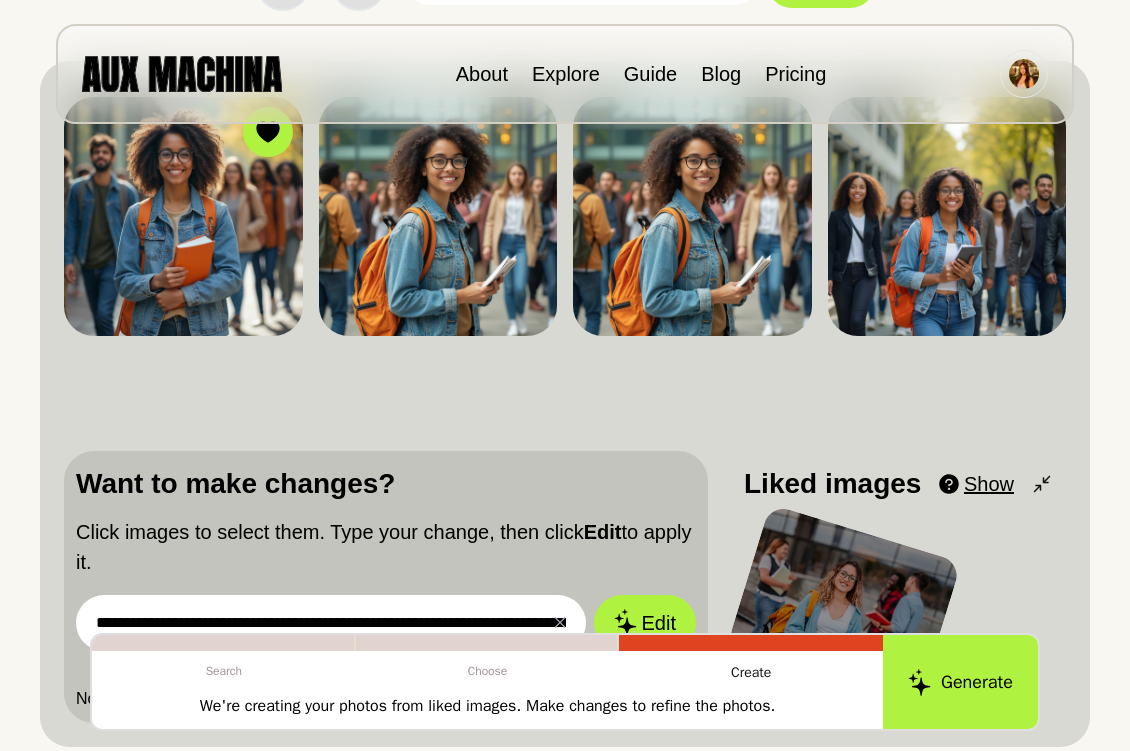 scroll, scrollTop: 237, scrollLeft: 0, axis: vertical 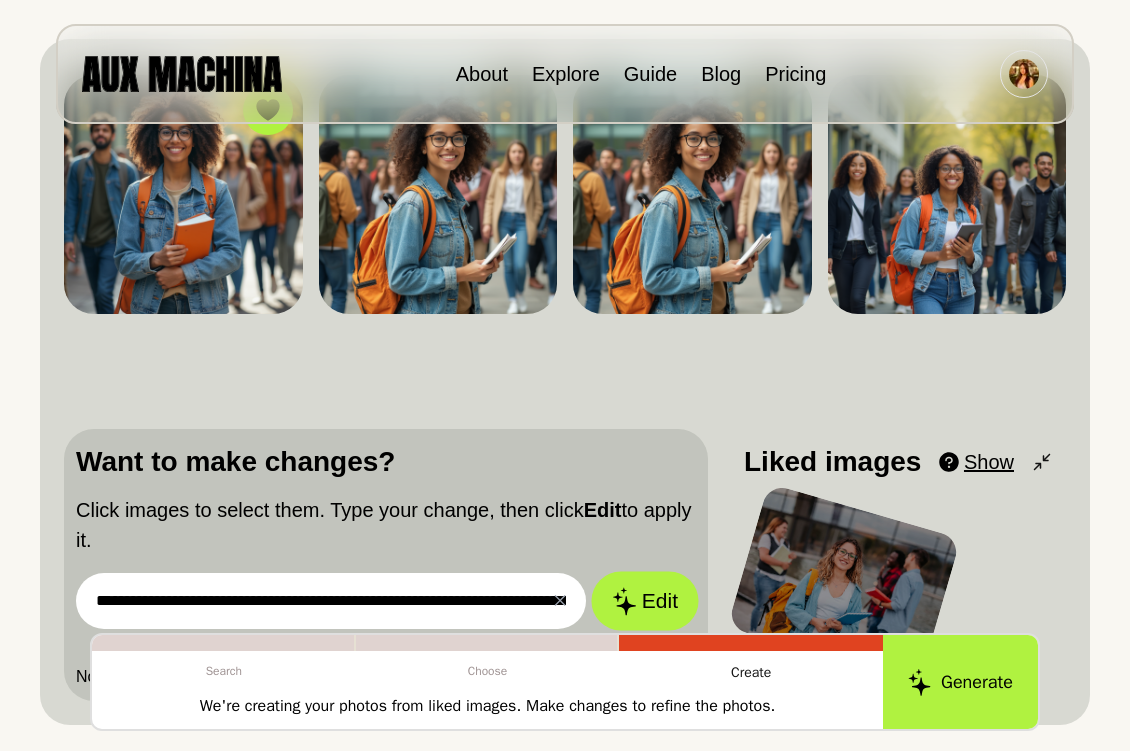 click on "Edit" at bounding box center [645, 600] 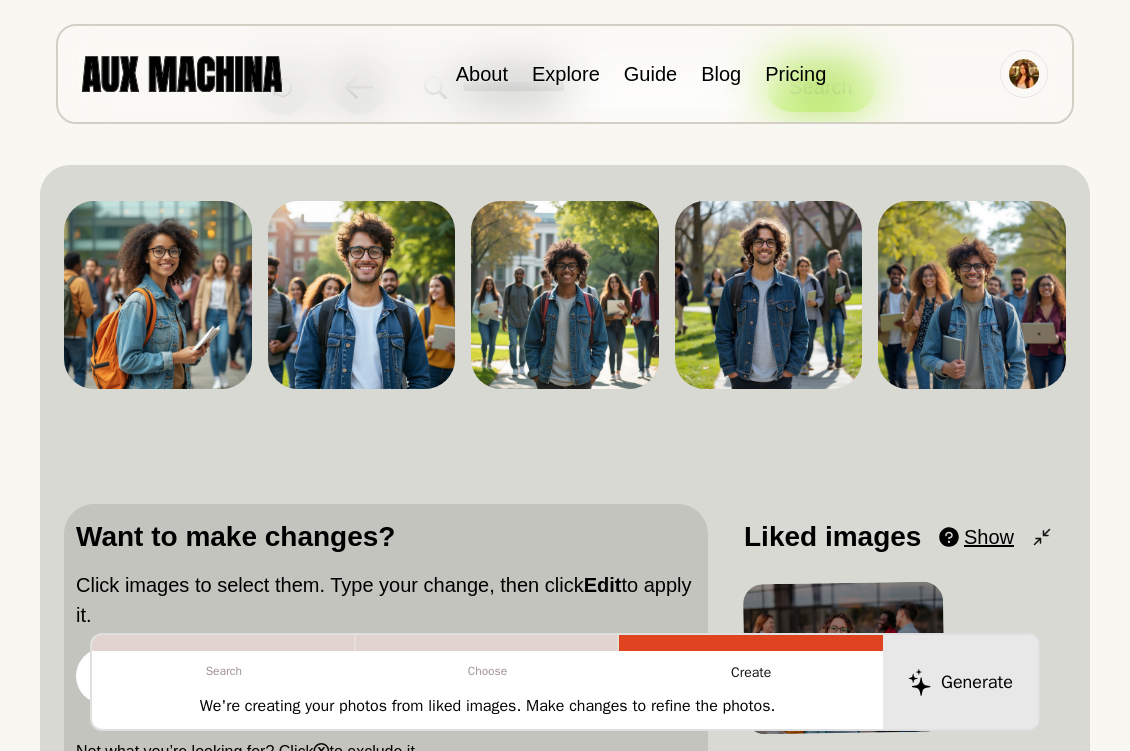 scroll, scrollTop: 89, scrollLeft: 0, axis: vertical 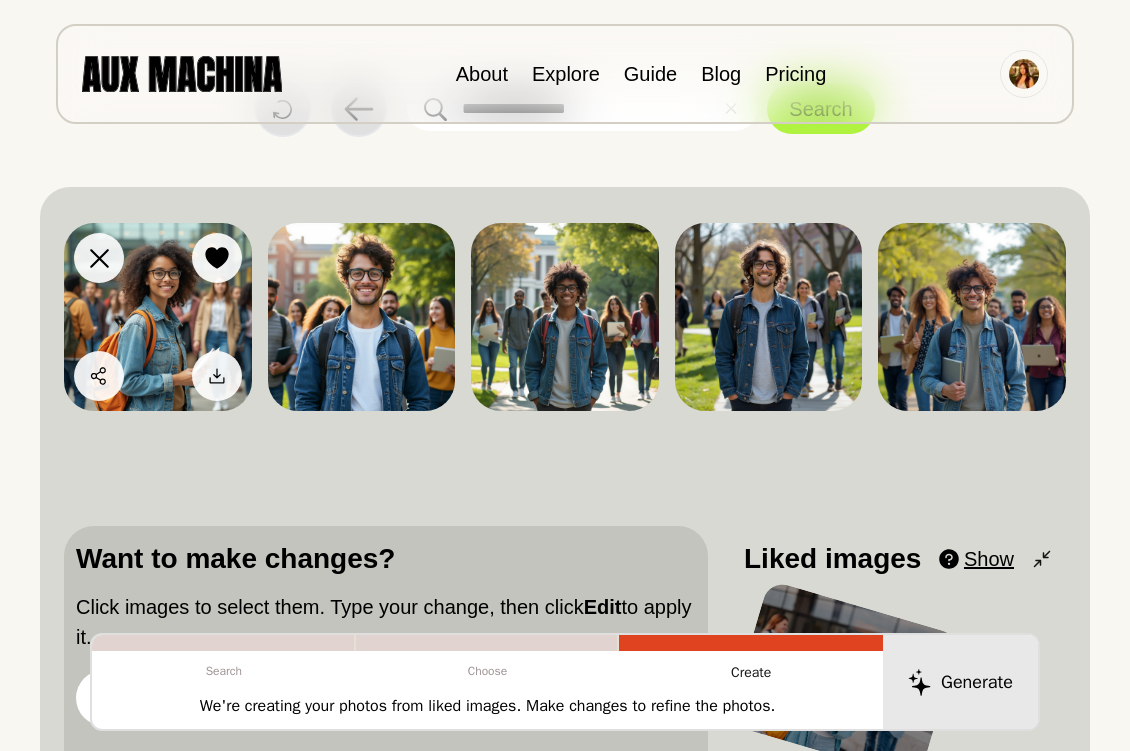 click at bounding box center (158, 317) 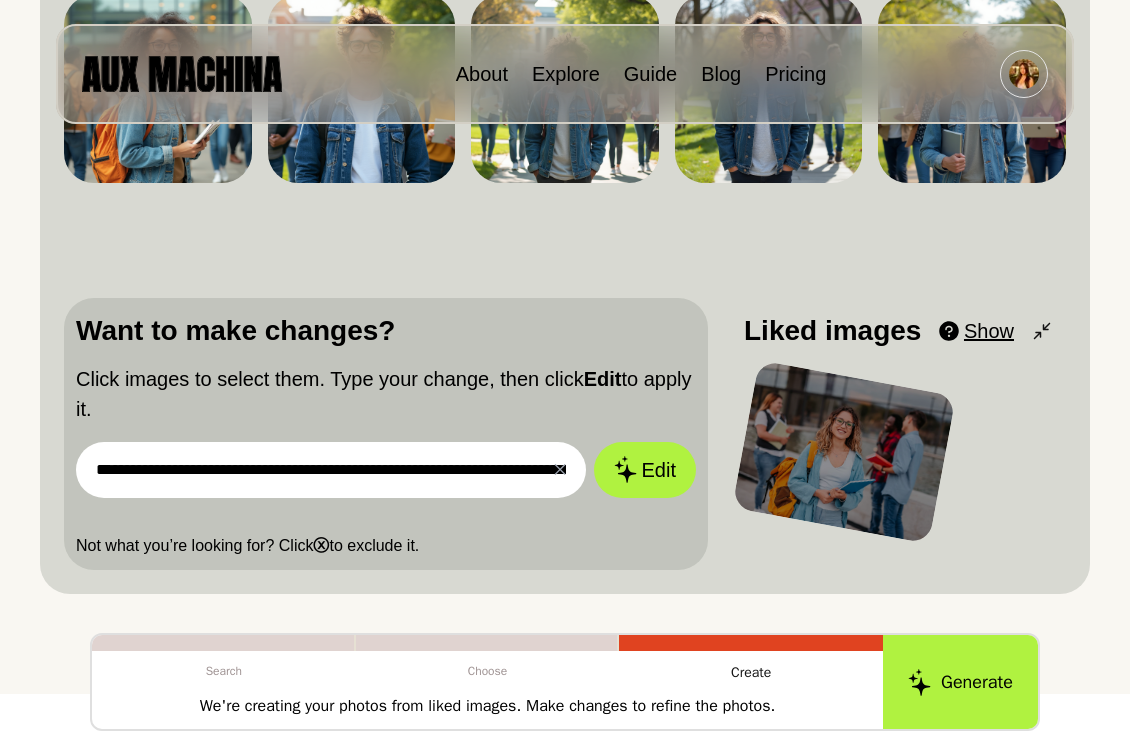scroll, scrollTop: 319, scrollLeft: 0, axis: vertical 